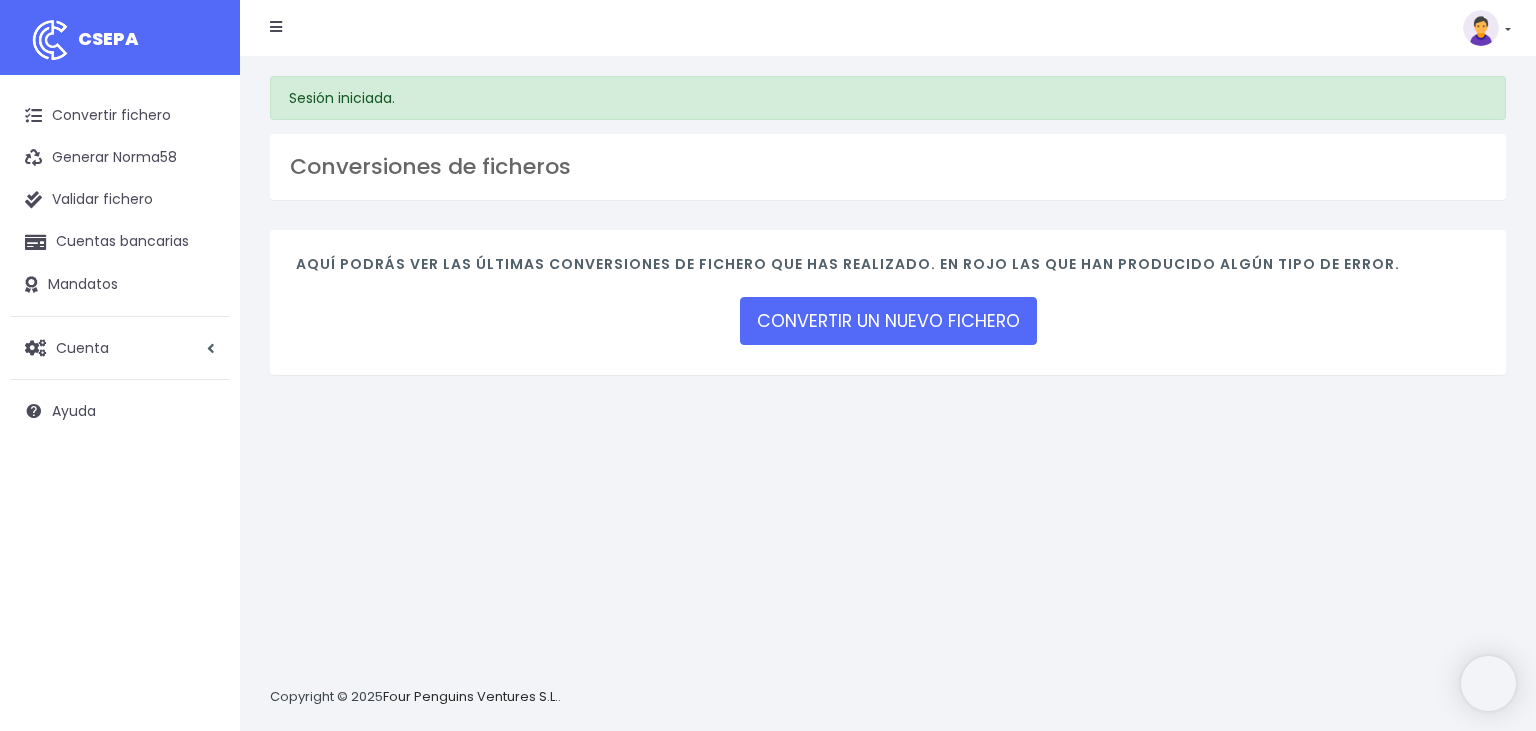 scroll, scrollTop: 0, scrollLeft: 0, axis: both 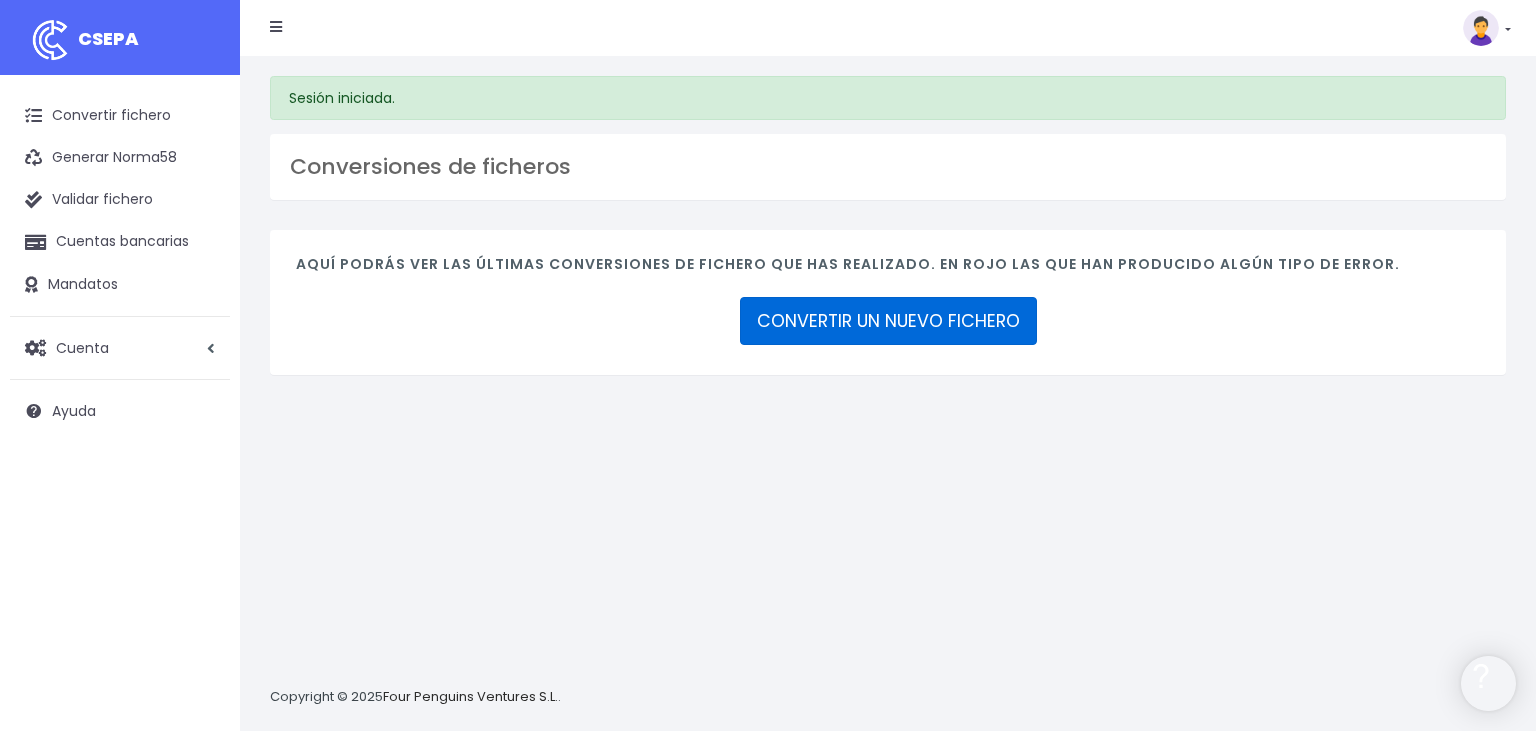 click on "CONVERTIR UN NUEVO FICHERO" at bounding box center [888, 321] 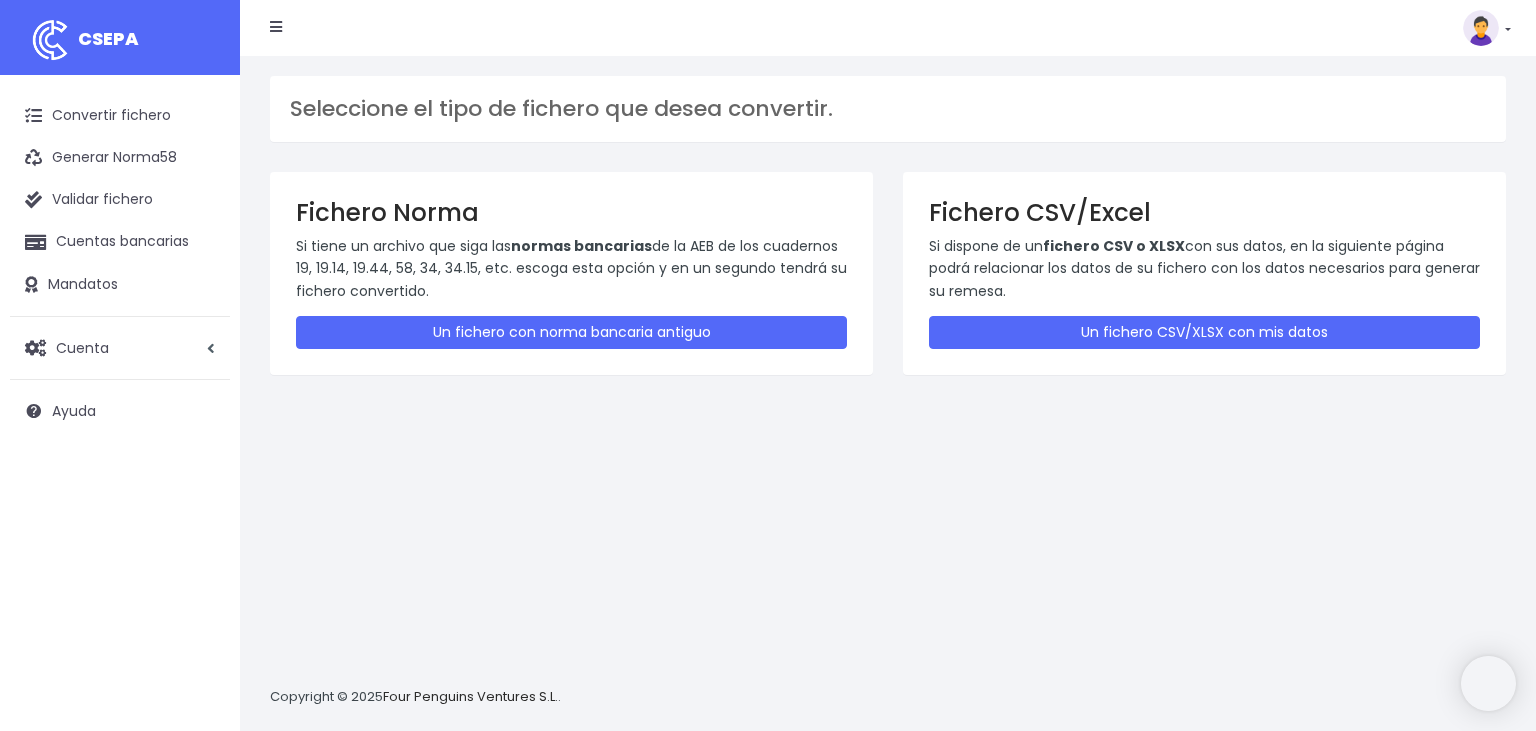 scroll, scrollTop: 0, scrollLeft: 0, axis: both 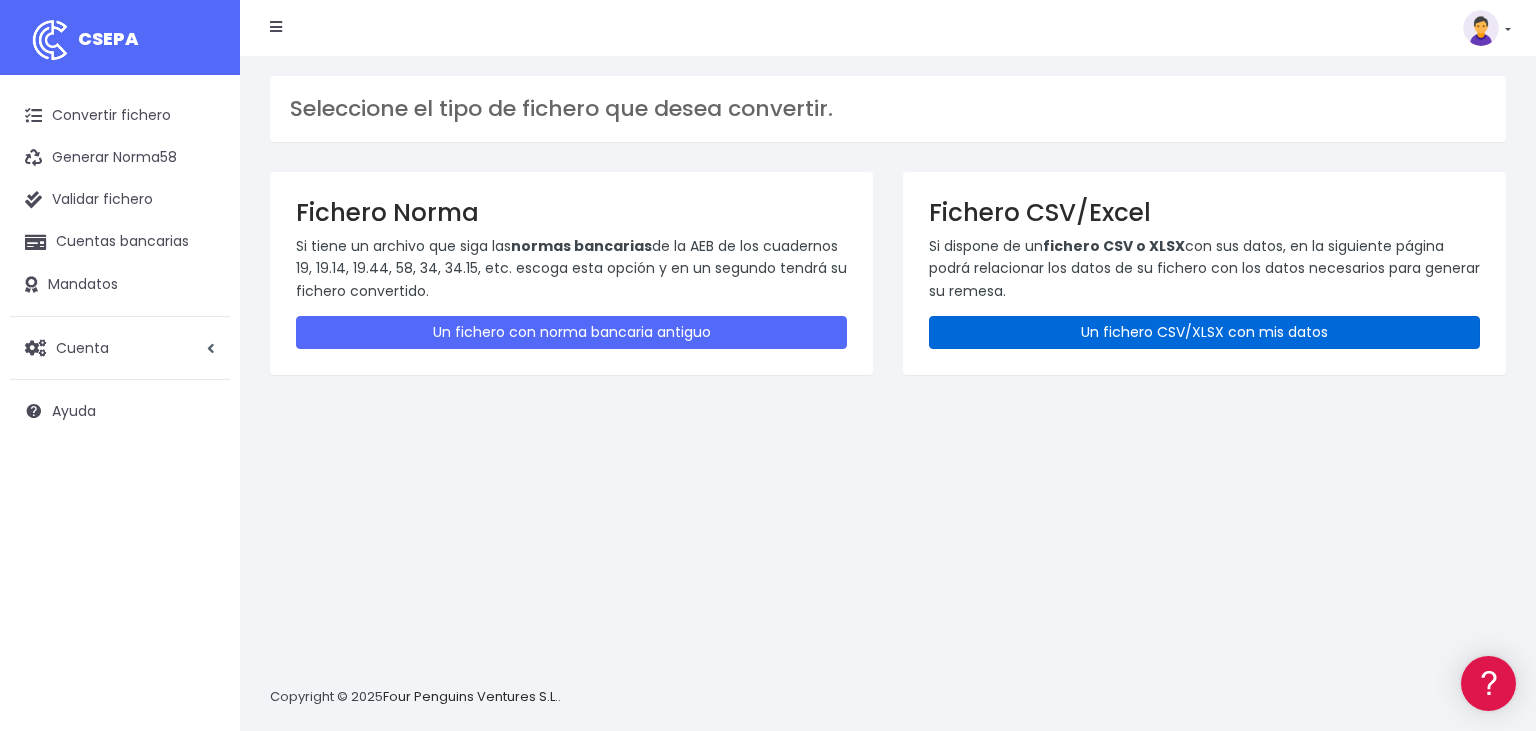 click on "Un fichero CSV/XLSX con mis datos" at bounding box center [1204, 332] 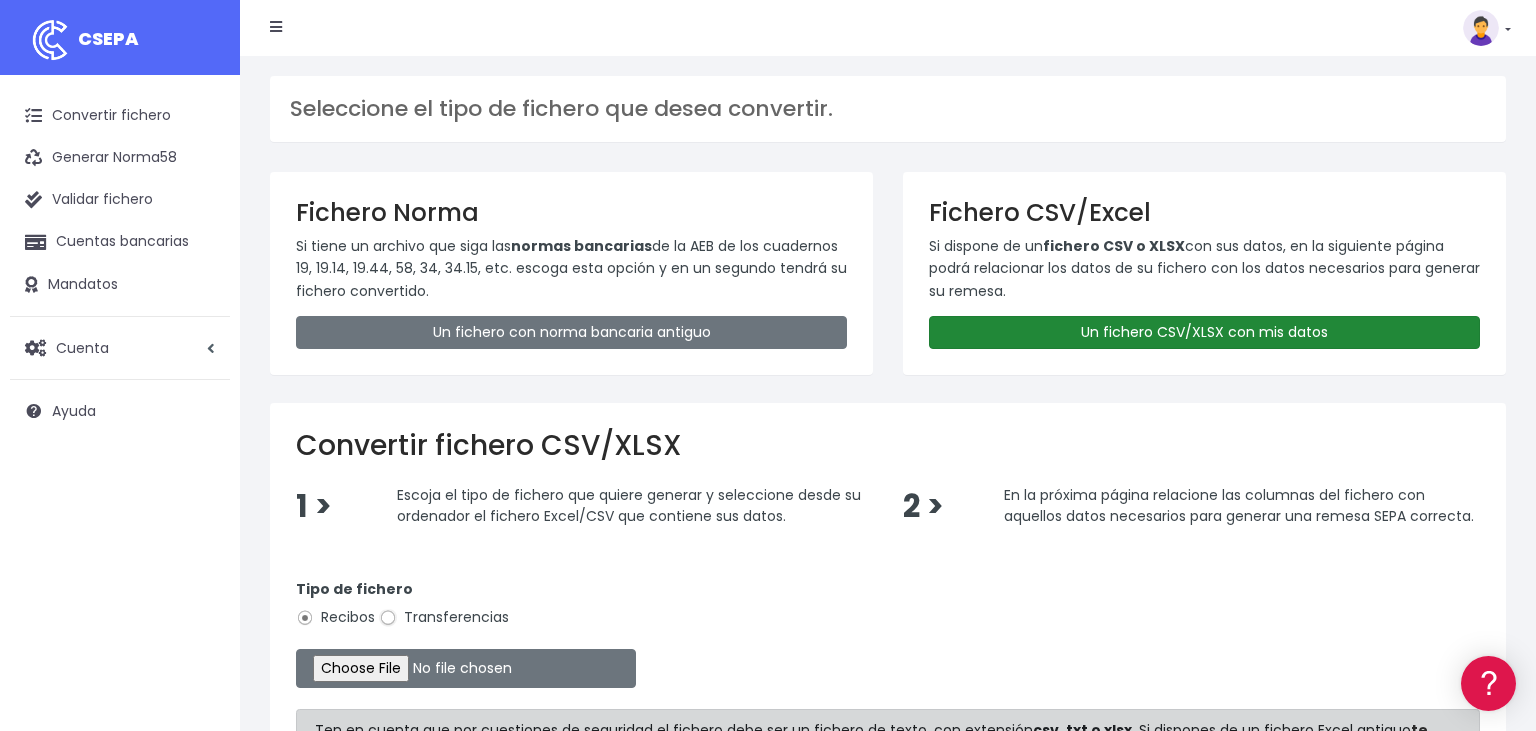scroll, scrollTop: 0, scrollLeft: 0, axis: both 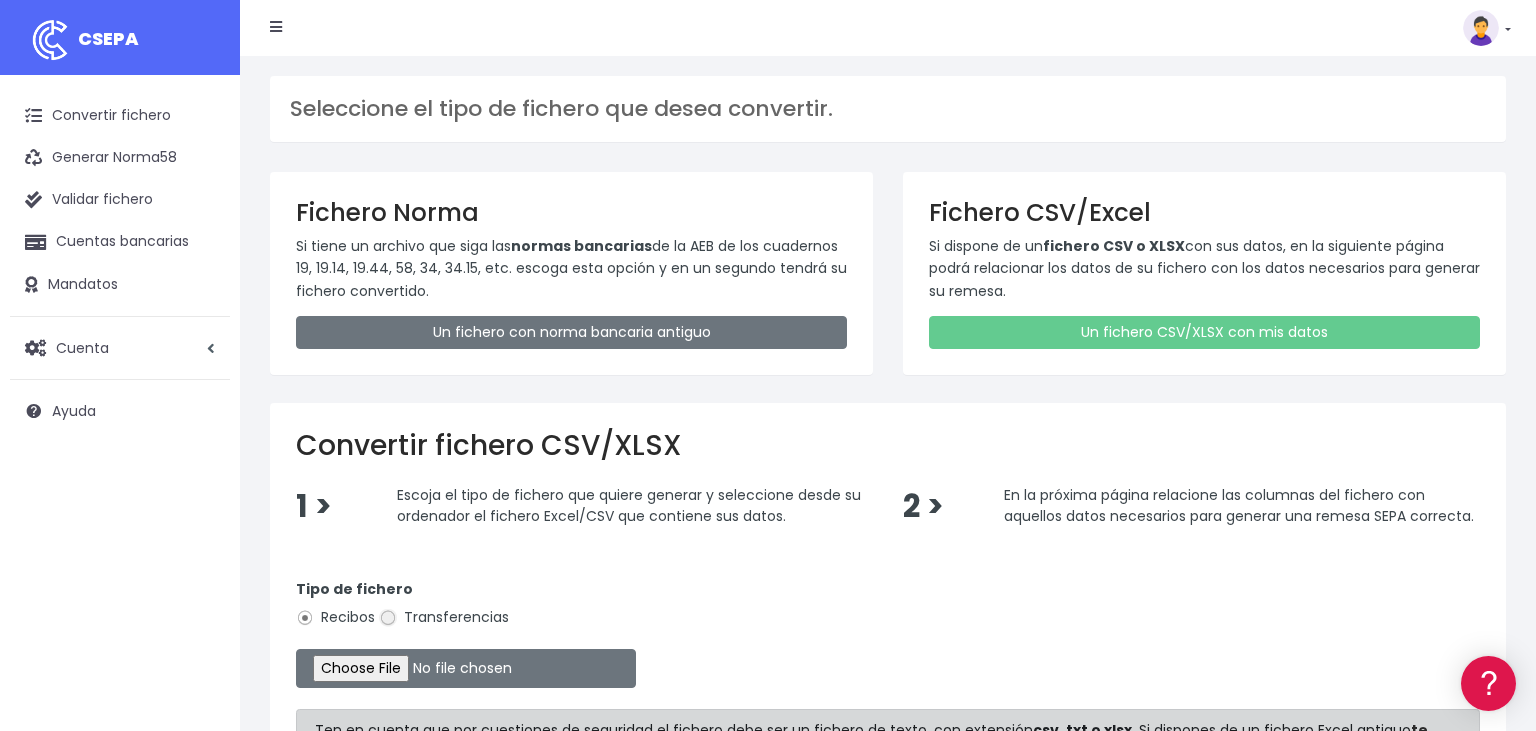 click on "Transferencias" at bounding box center [388, 618] 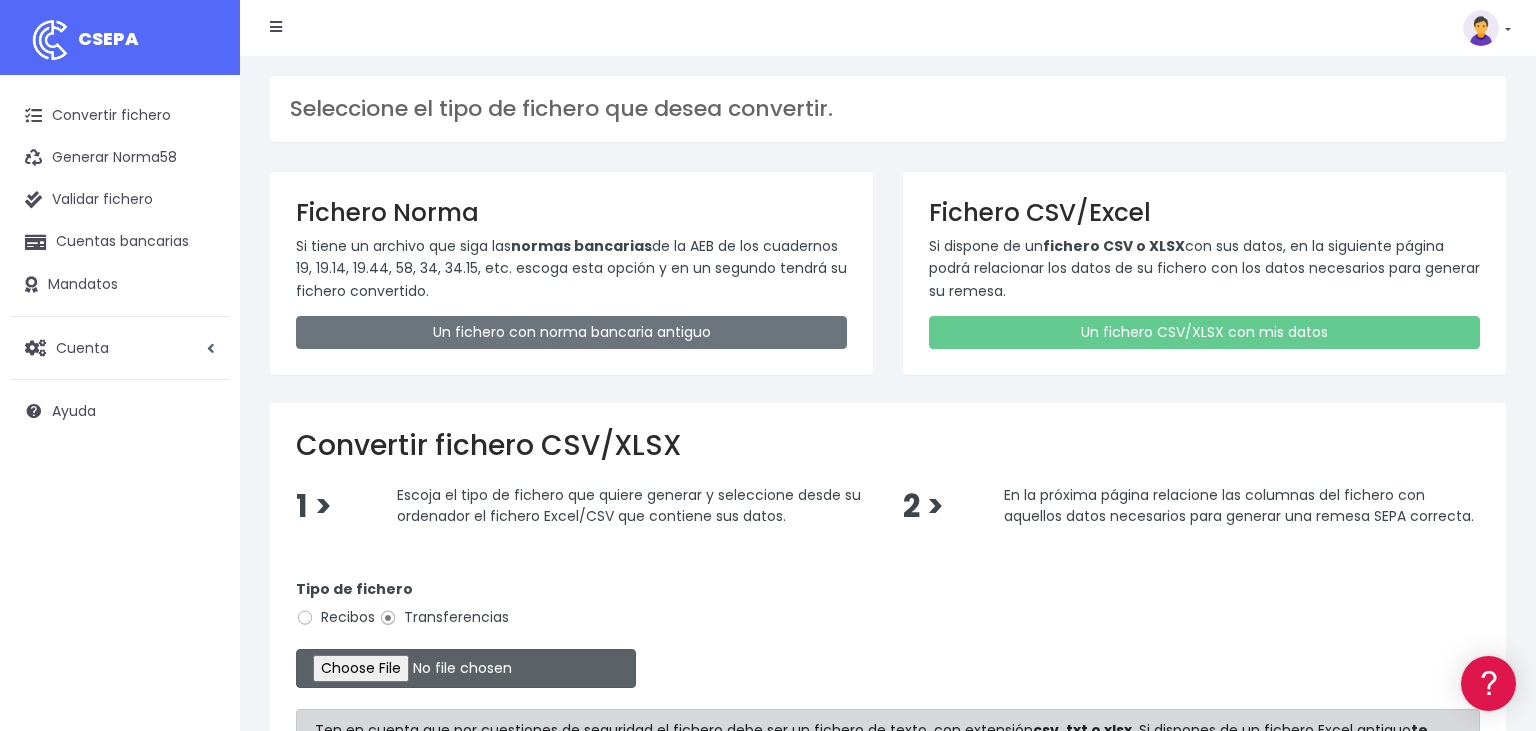 click at bounding box center [466, 668] 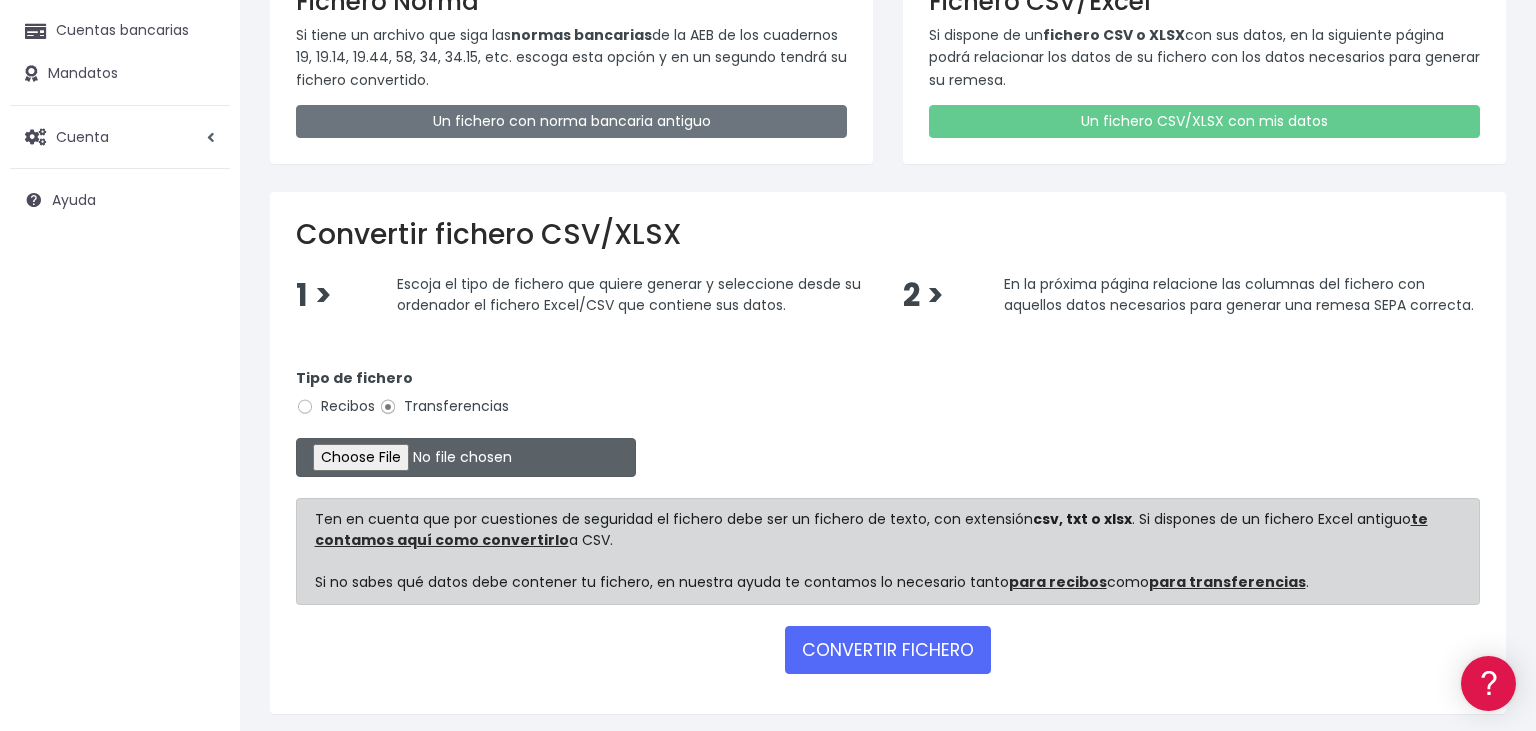 scroll, scrollTop: 274, scrollLeft: 0, axis: vertical 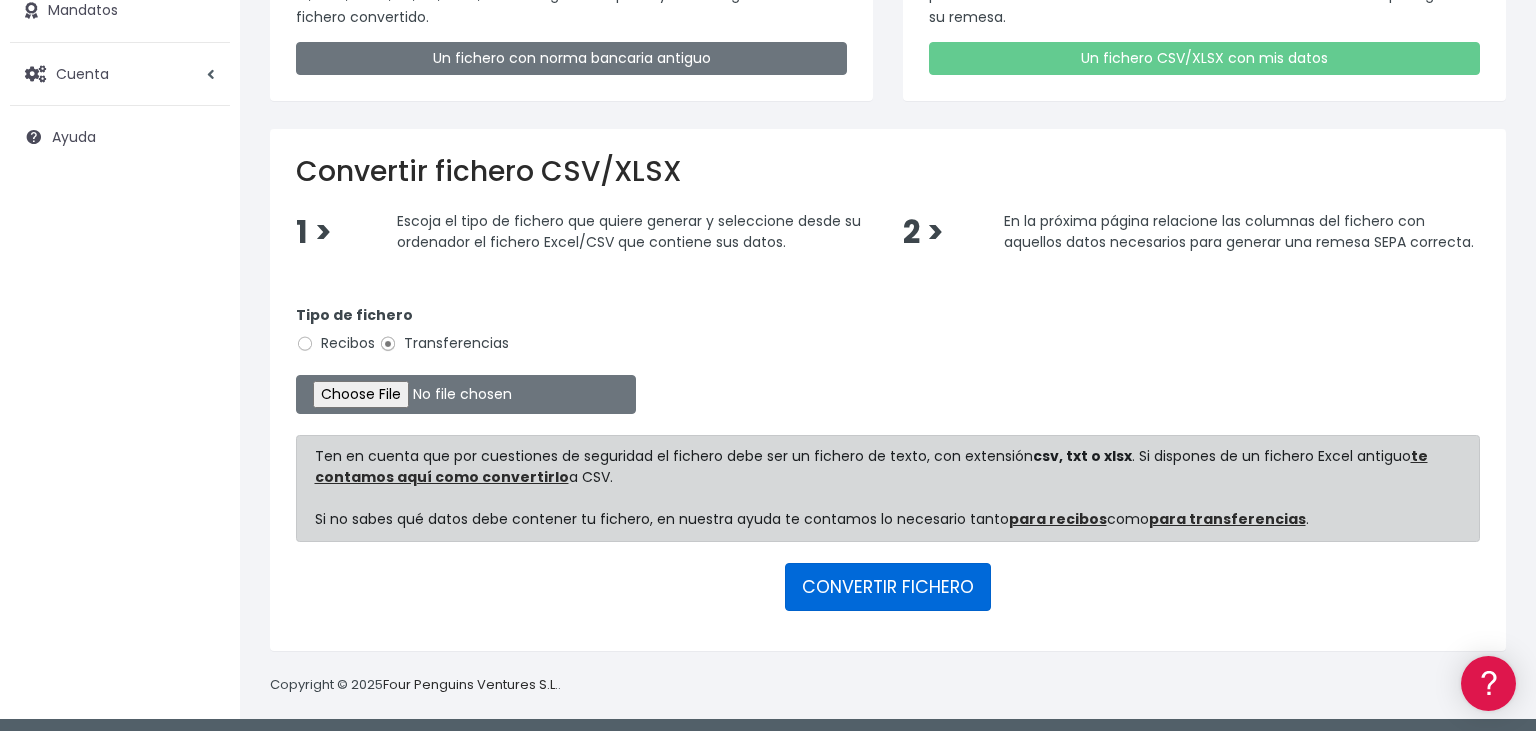 click on "CONVERTIR FICHERO" at bounding box center (888, 587) 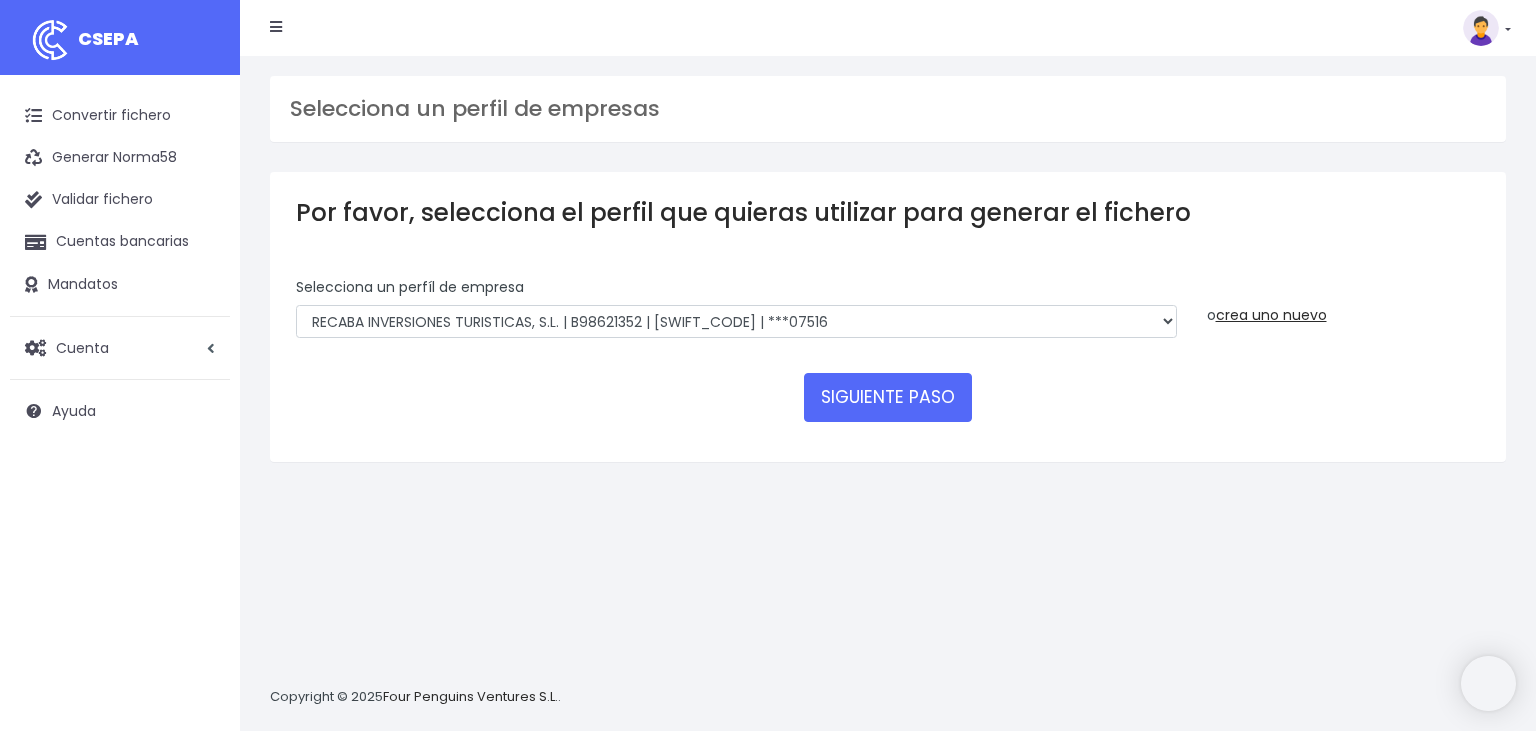 scroll, scrollTop: 0, scrollLeft: 0, axis: both 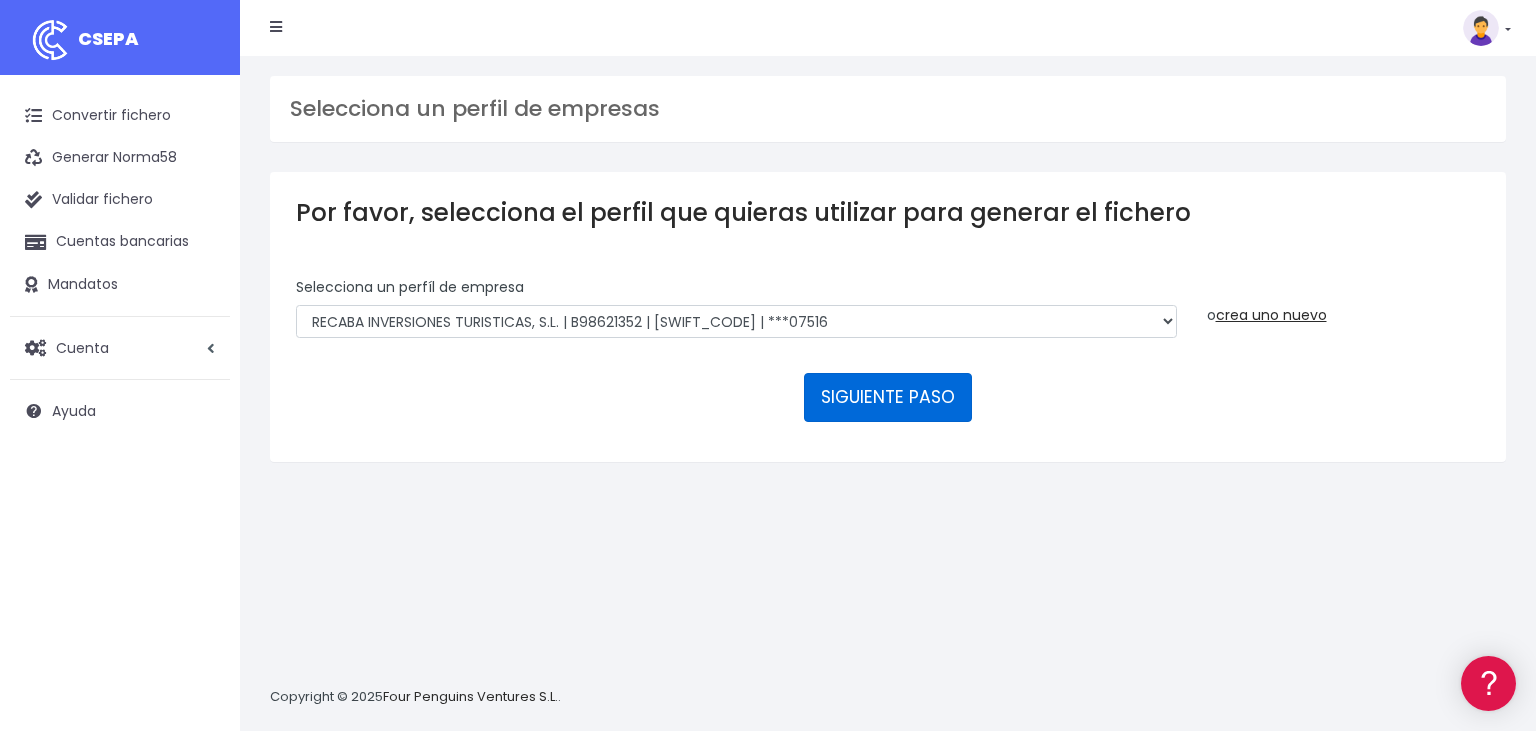 click on "SIGUIENTE PASO" at bounding box center (888, 397) 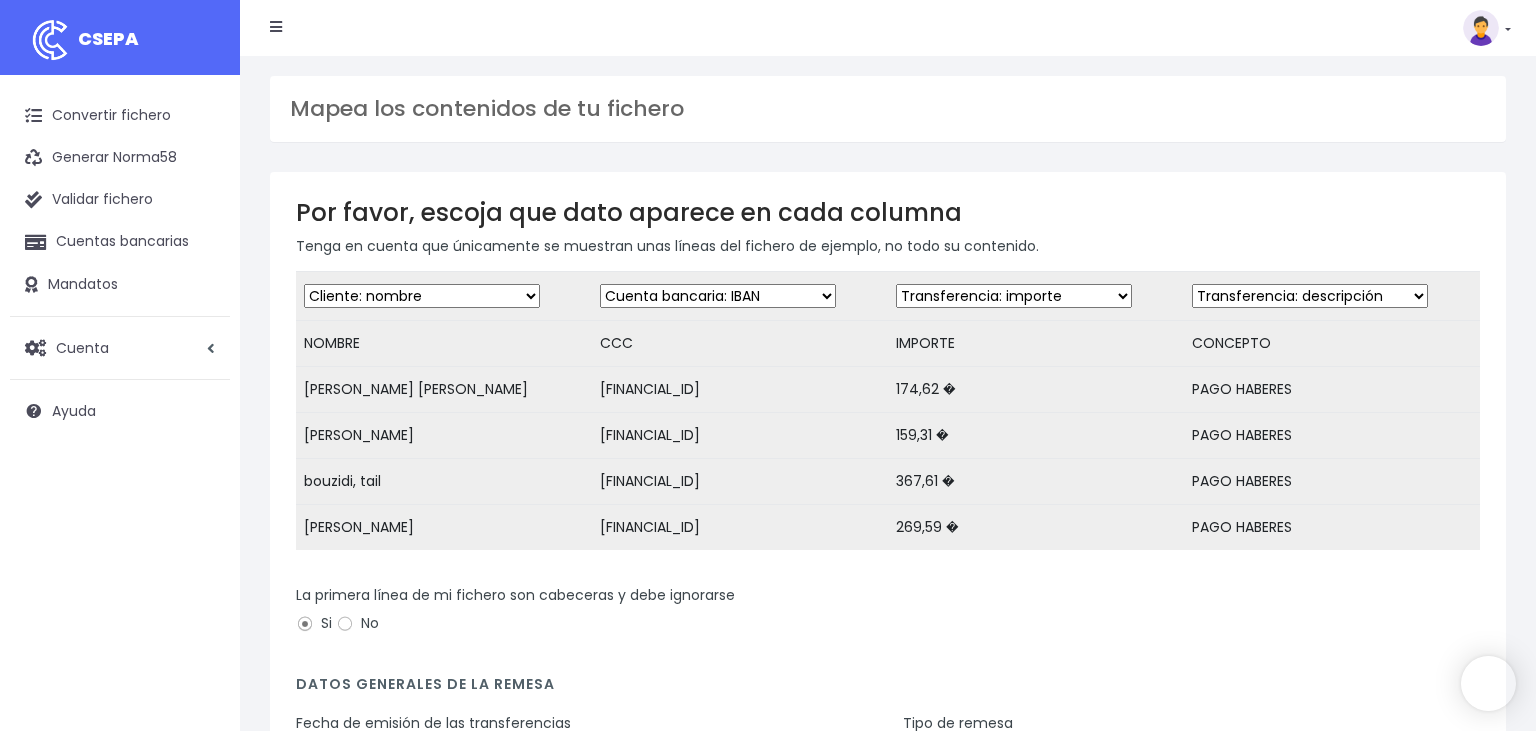 scroll, scrollTop: 0, scrollLeft: 0, axis: both 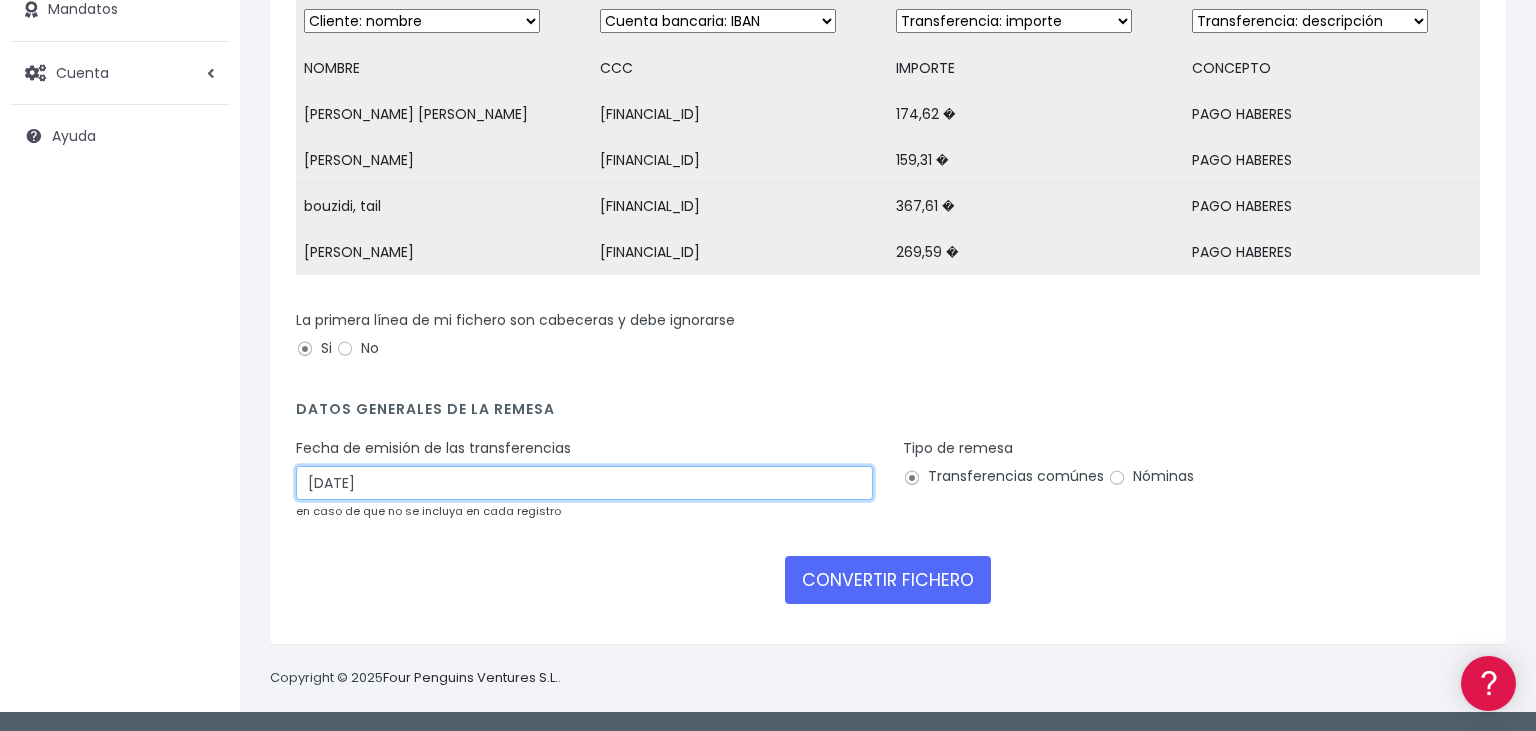 click on "11/07/2025" at bounding box center [584, 483] 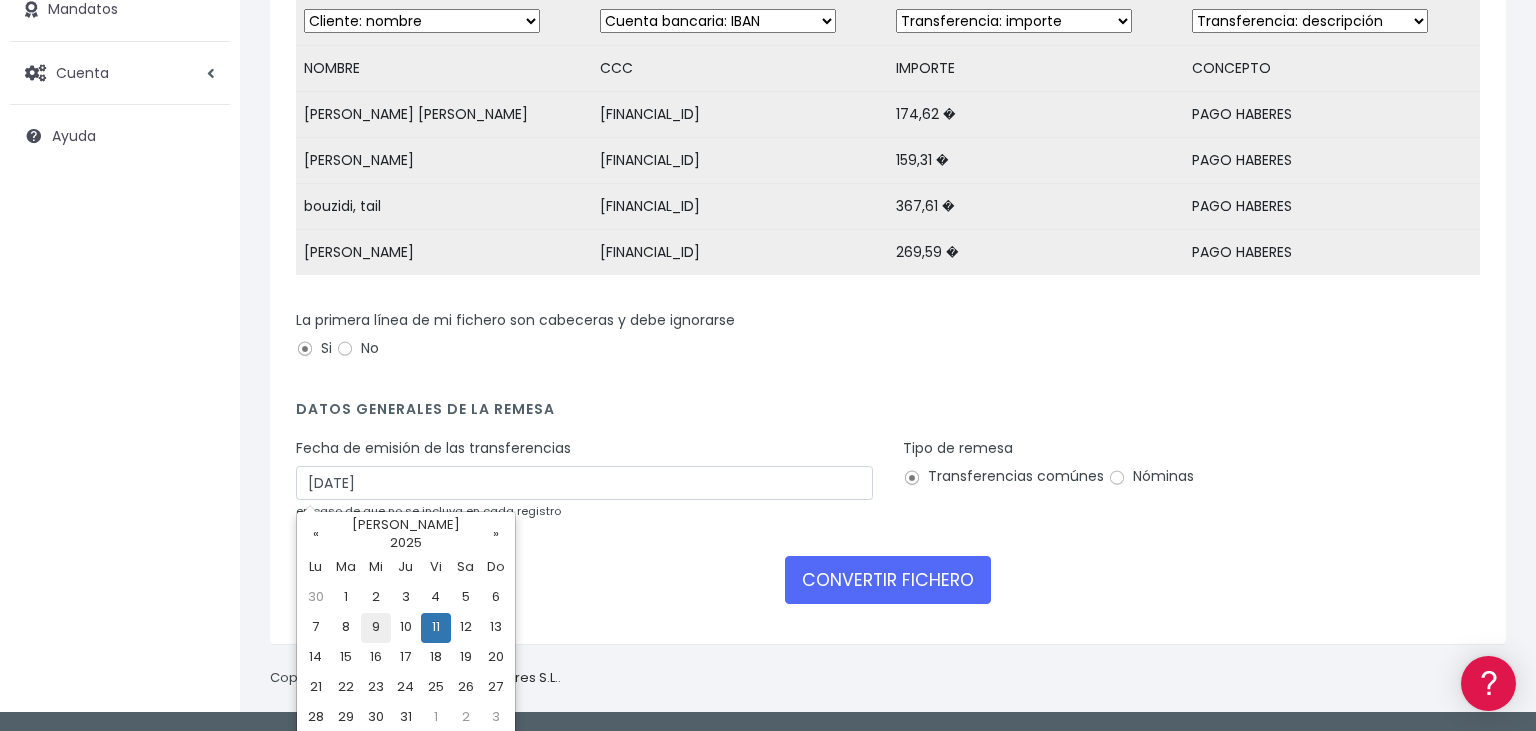 click on "9" at bounding box center (376, 628) 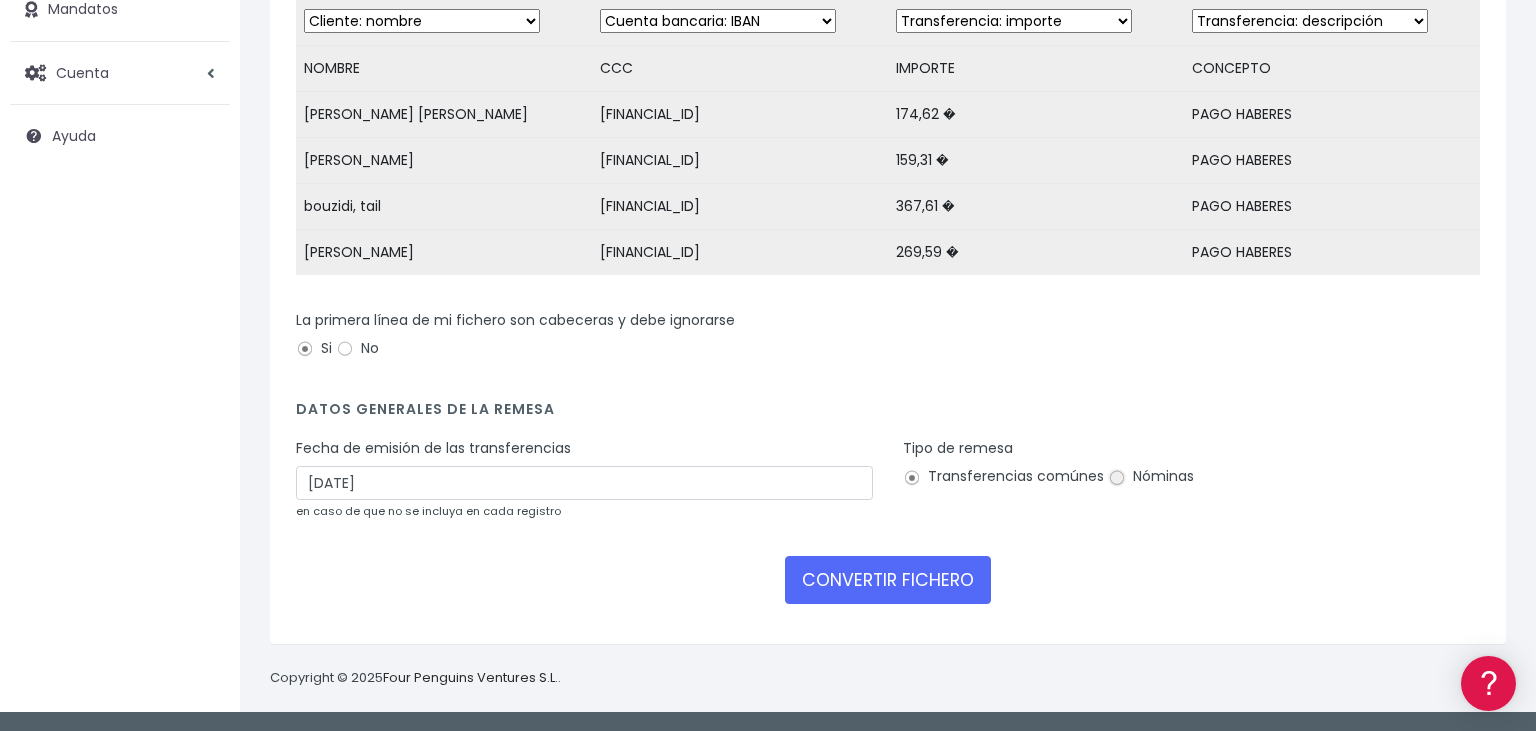 click on "Nóminas" at bounding box center (1117, 478) 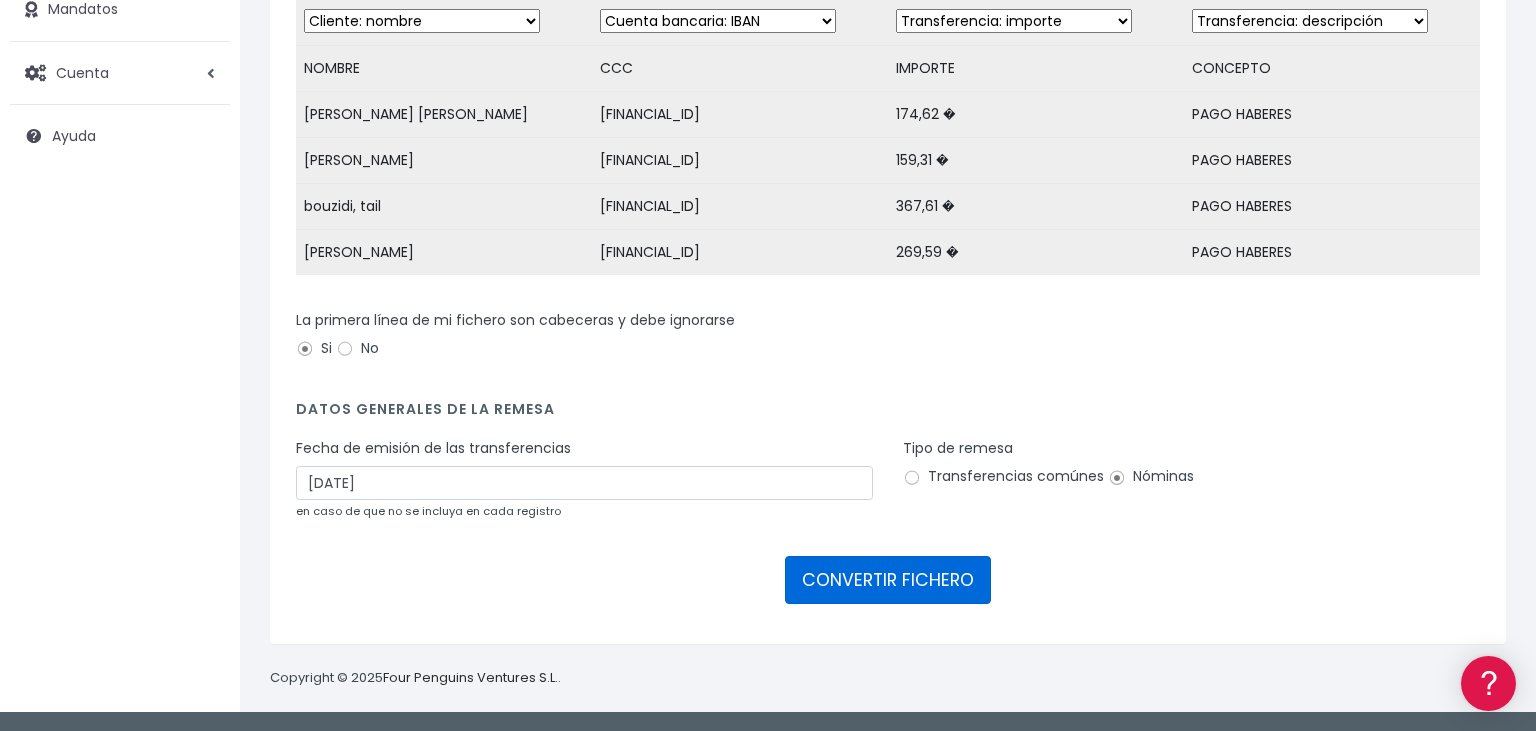 click on "CONVERTIR FICHERO" at bounding box center [888, 580] 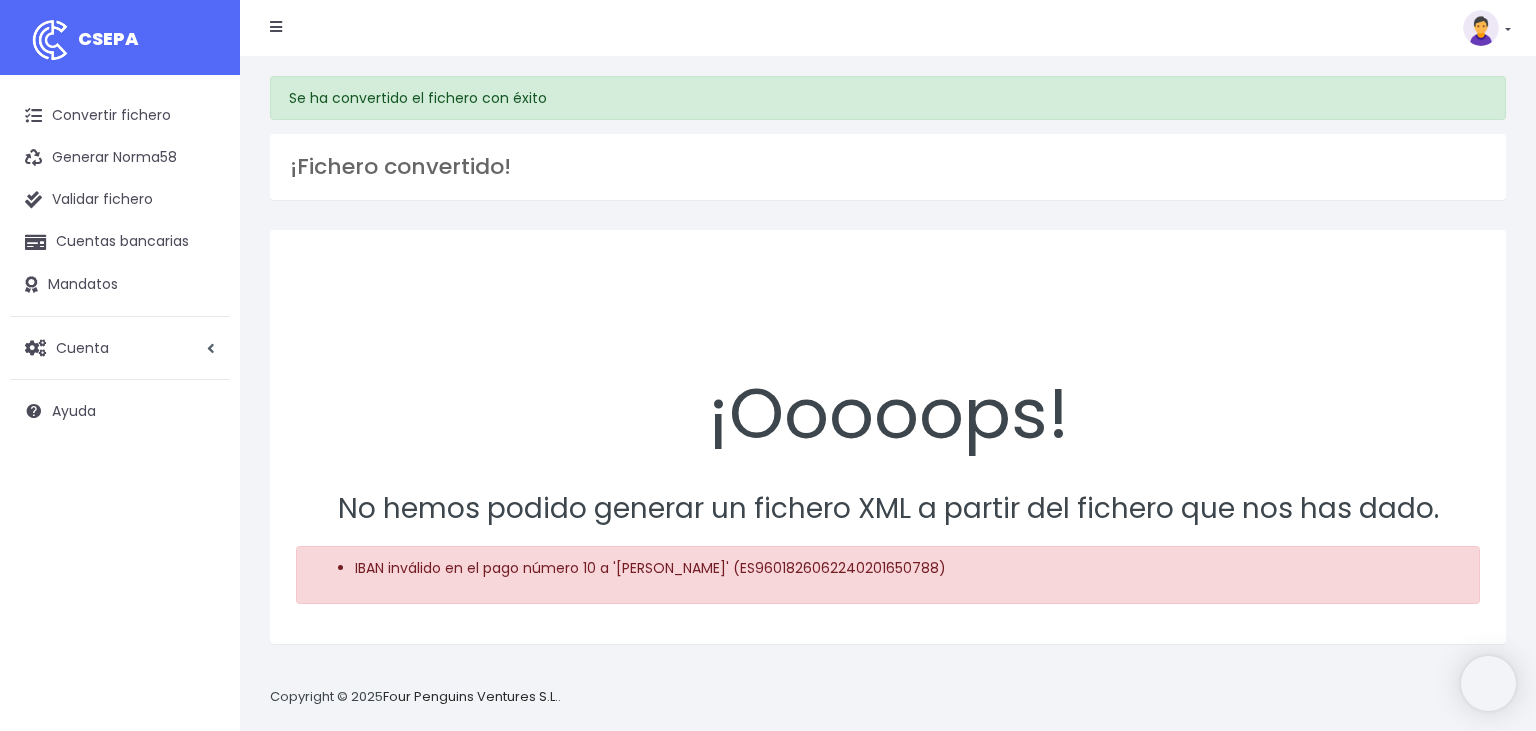 scroll, scrollTop: 0, scrollLeft: 0, axis: both 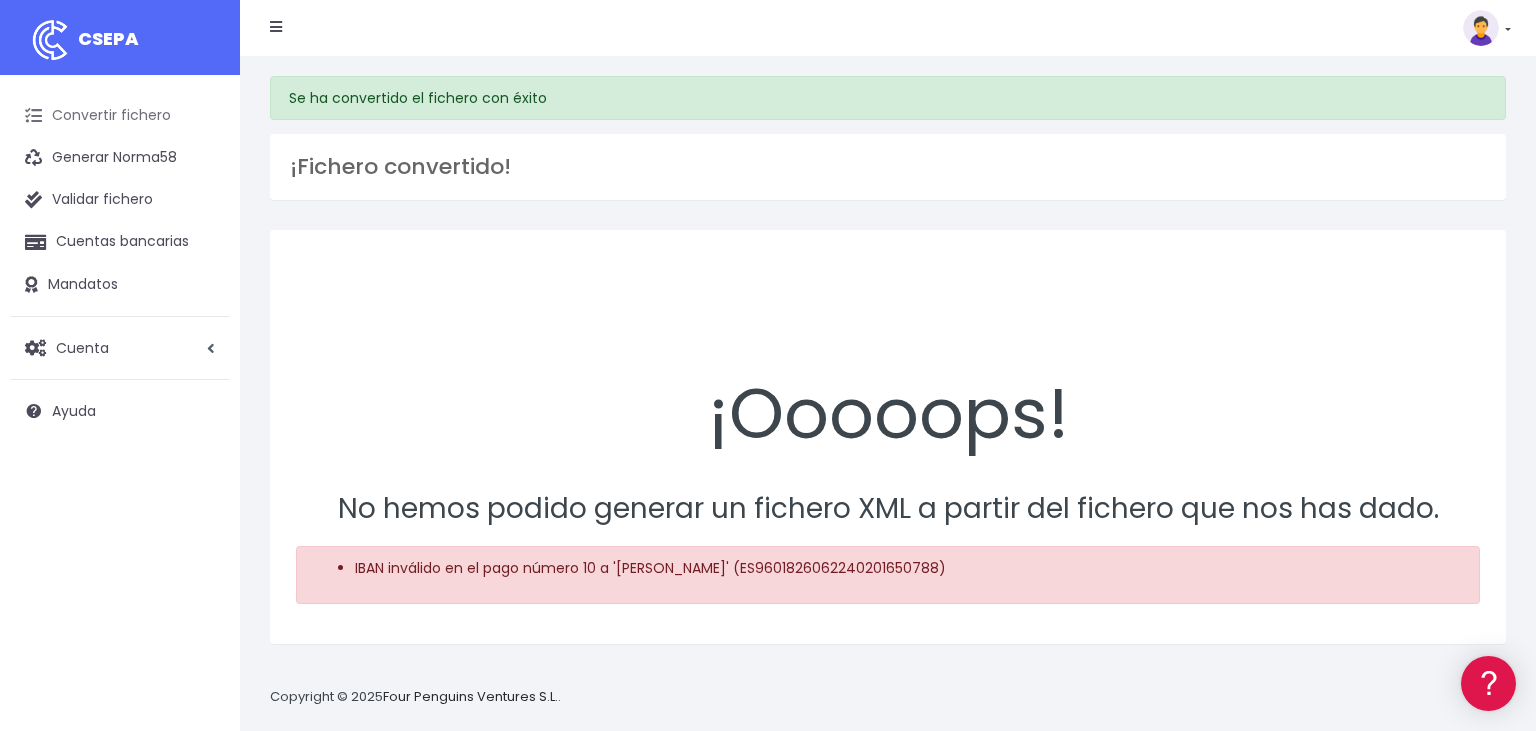 click on "Convertir fichero" at bounding box center (120, 116) 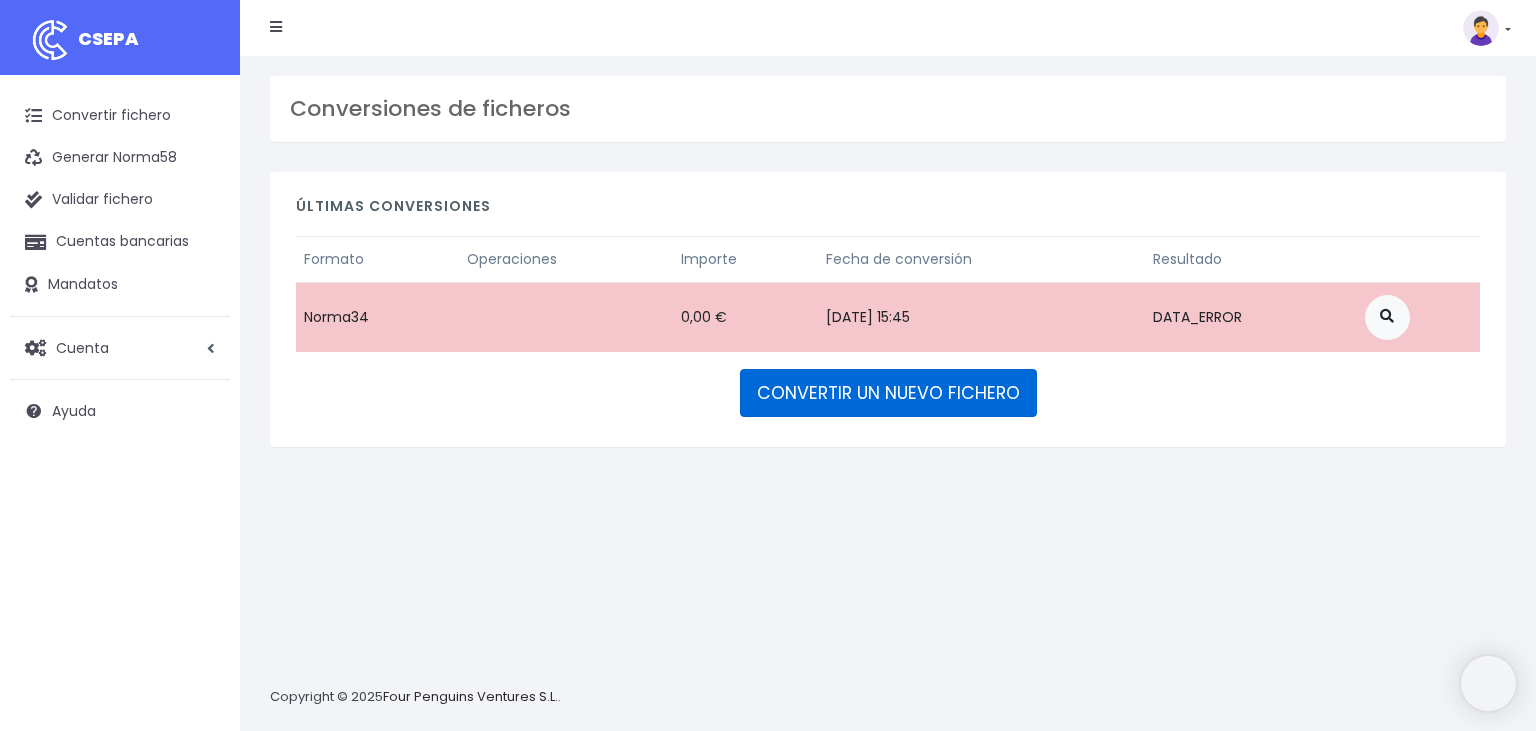 scroll, scrollTop: 0, scrollLeft: 0, axis: both 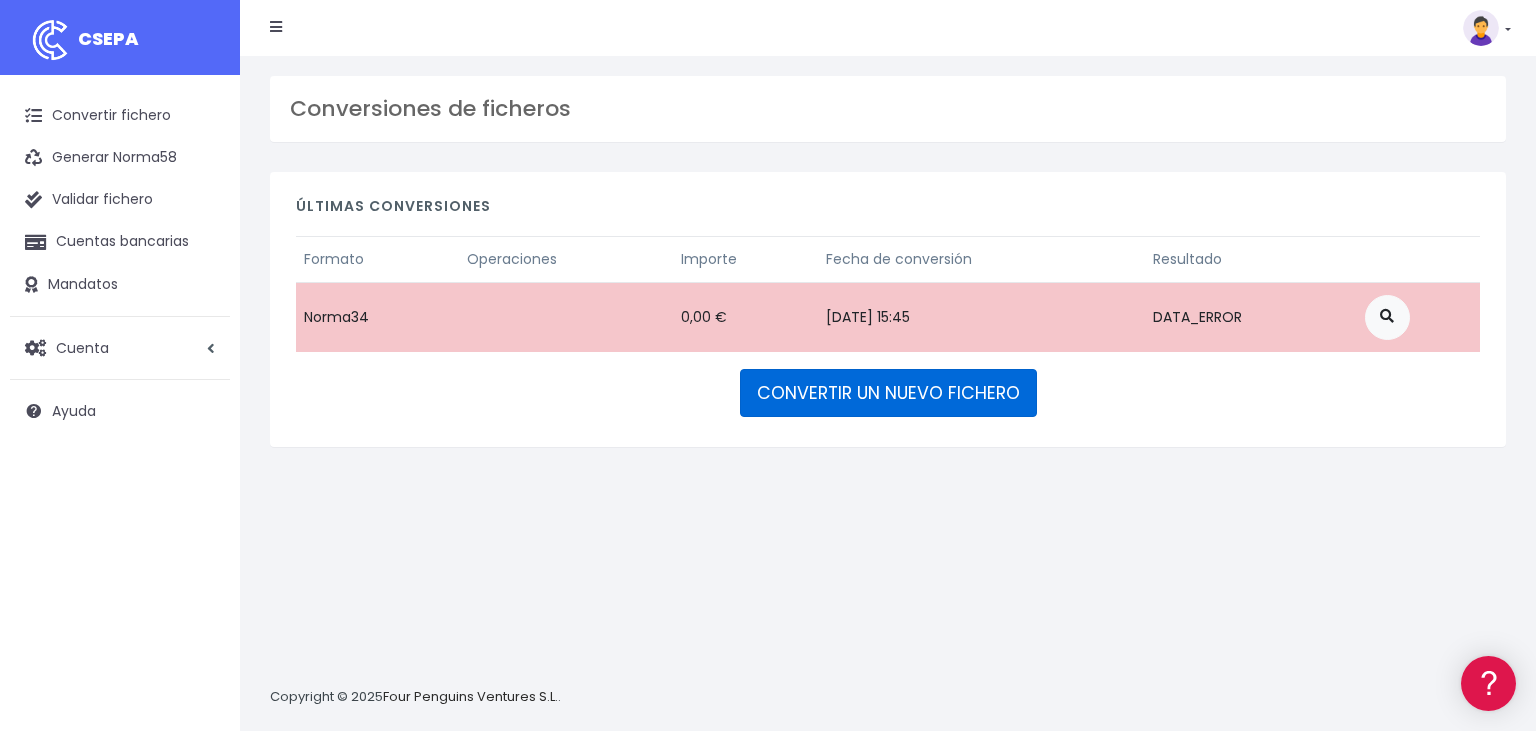 click on "CONVERTIR UN NUEVO FICHERO" at bounding box center [888, 393] 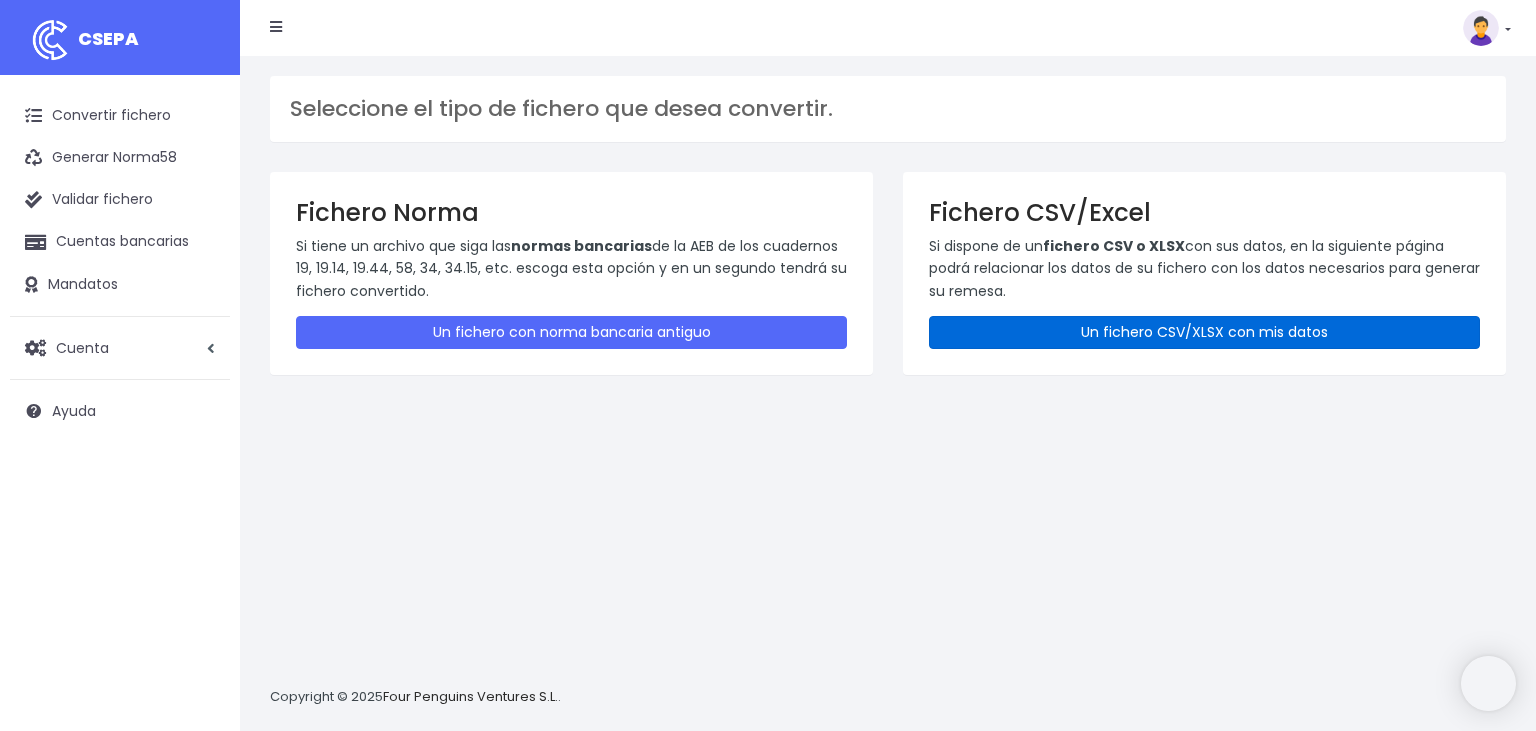 scroll, scrollTop: 0, scrollLeft: 0, axis: both 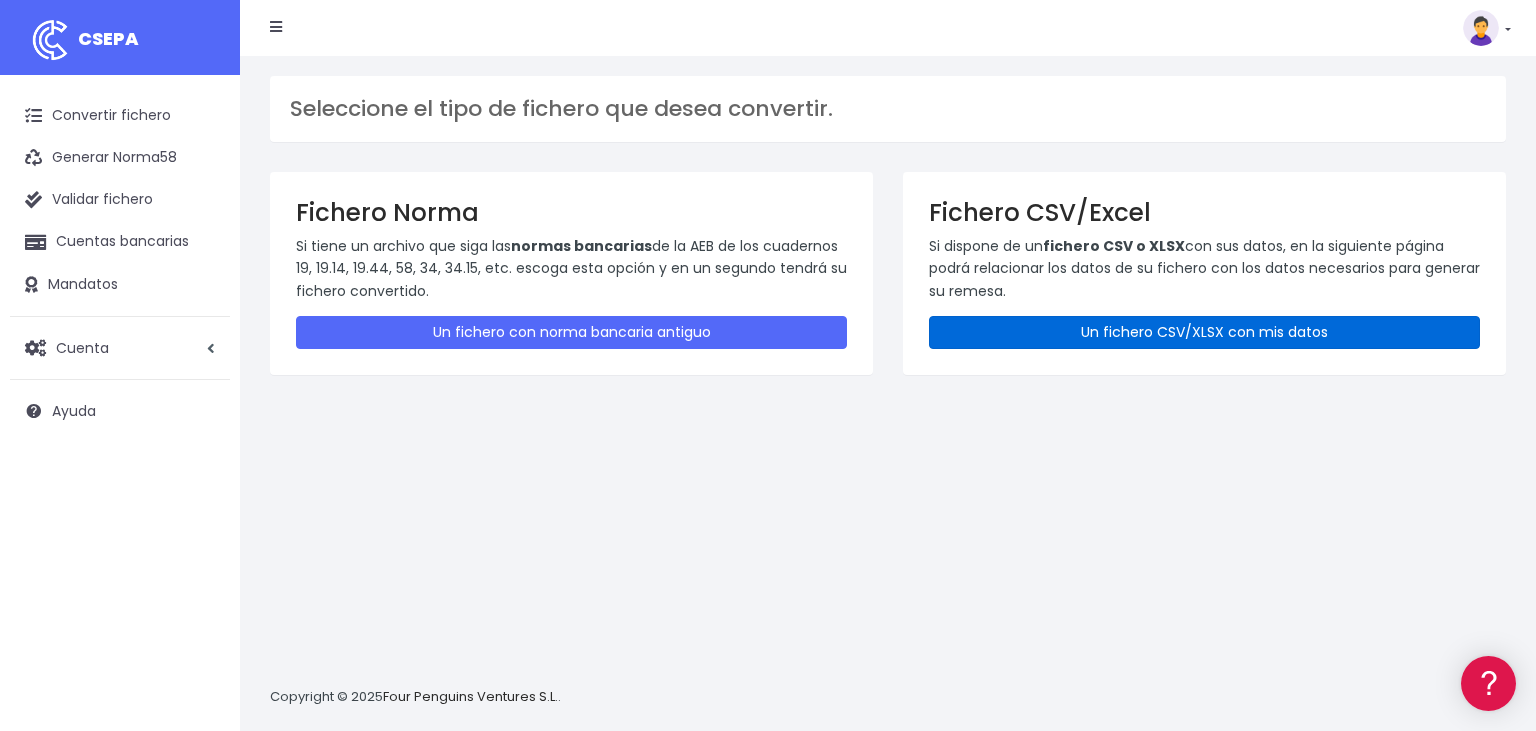 click on "Un fichero CSV/XLSX con mis datos" at bounding box center (1204, 332) 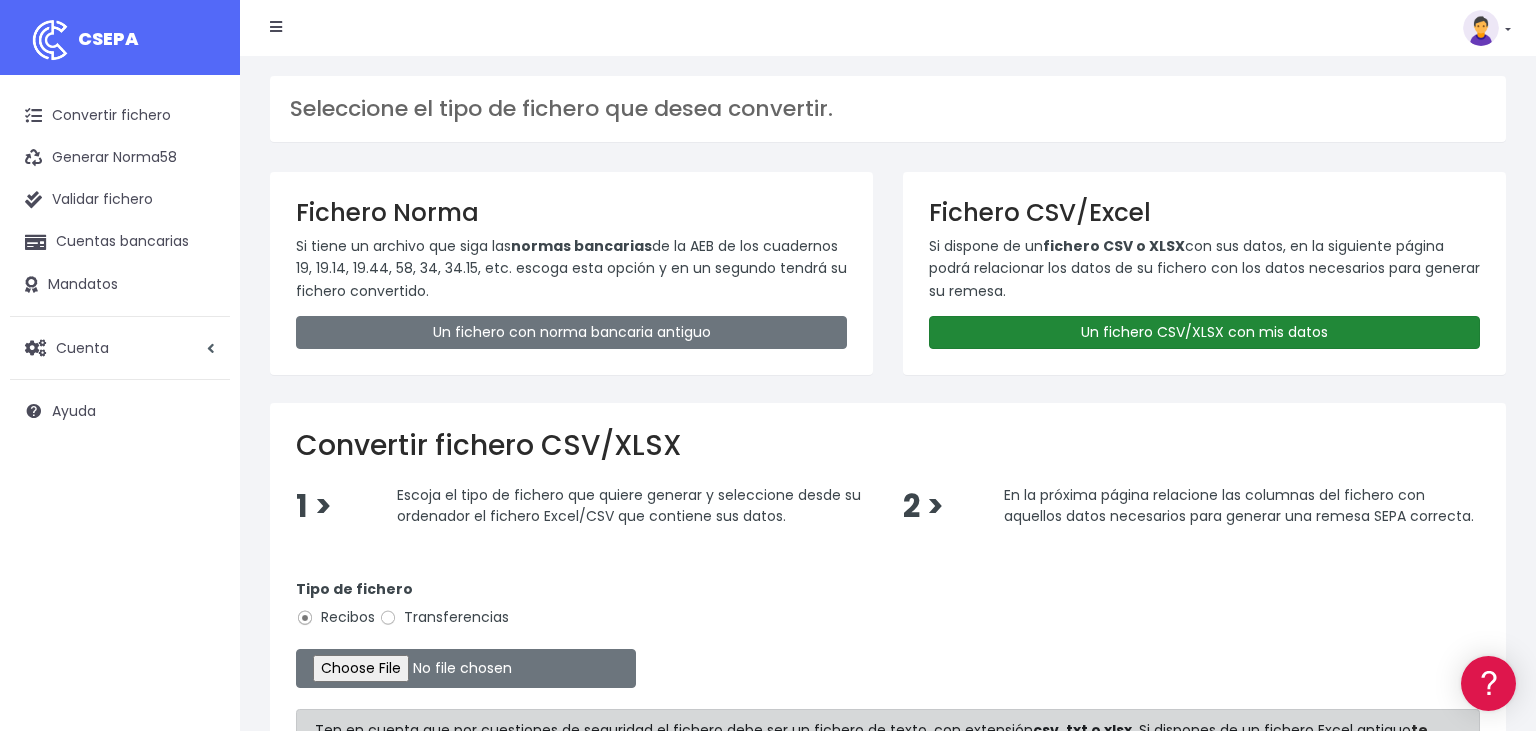 scroll, scrollTop: 0, scrollLeft: 0, axis: both 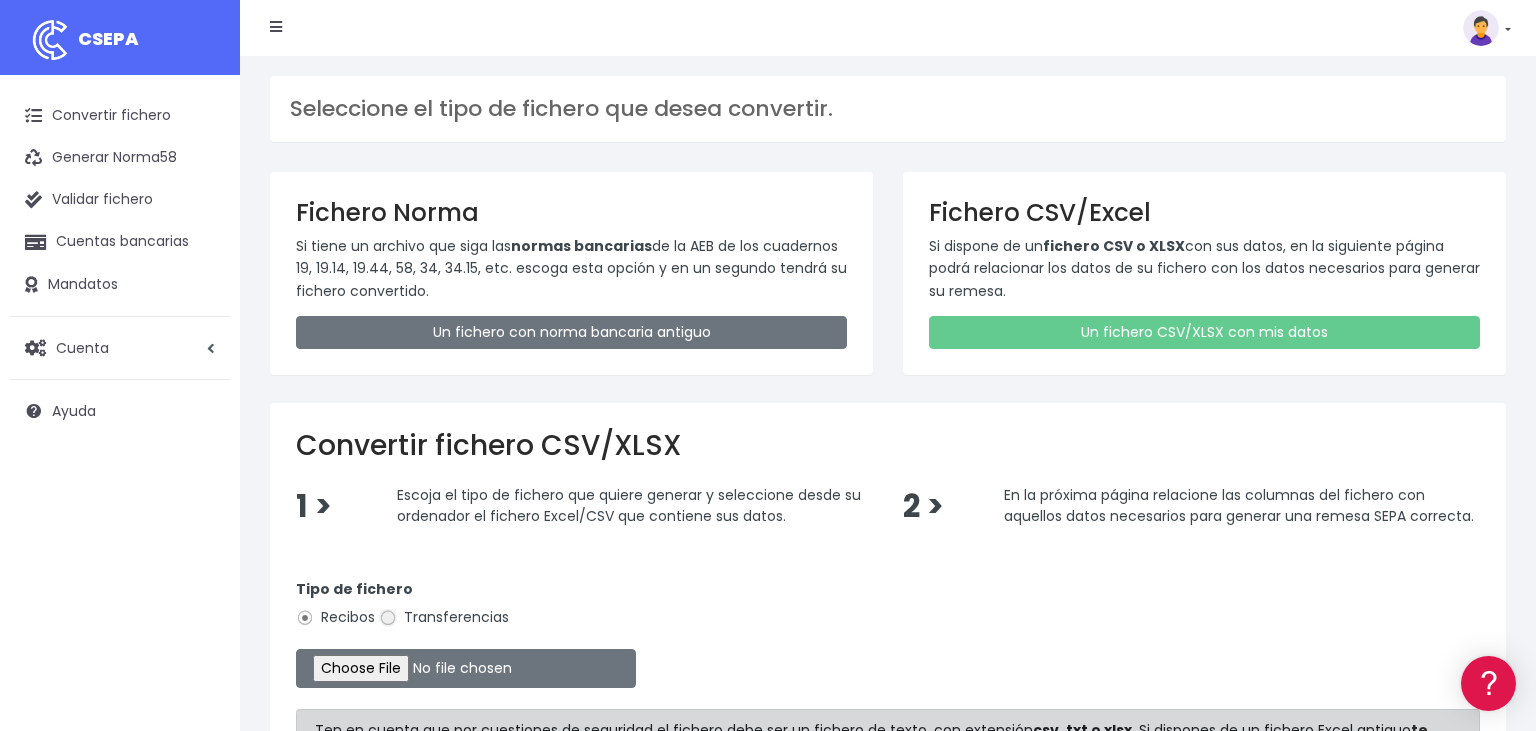 click on "Transferencias" at bounding box center (388, 618) 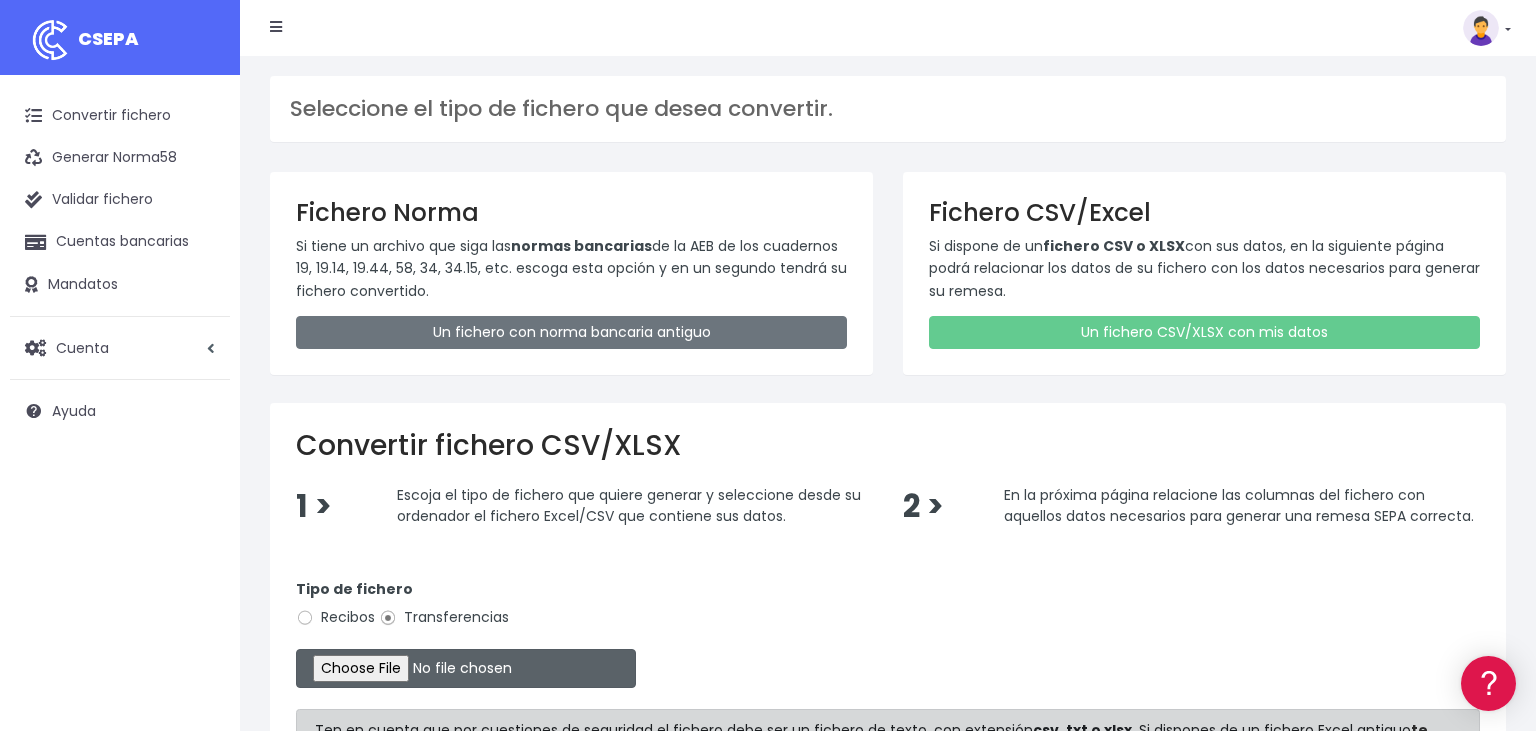 click at bounding box center [466, 668] 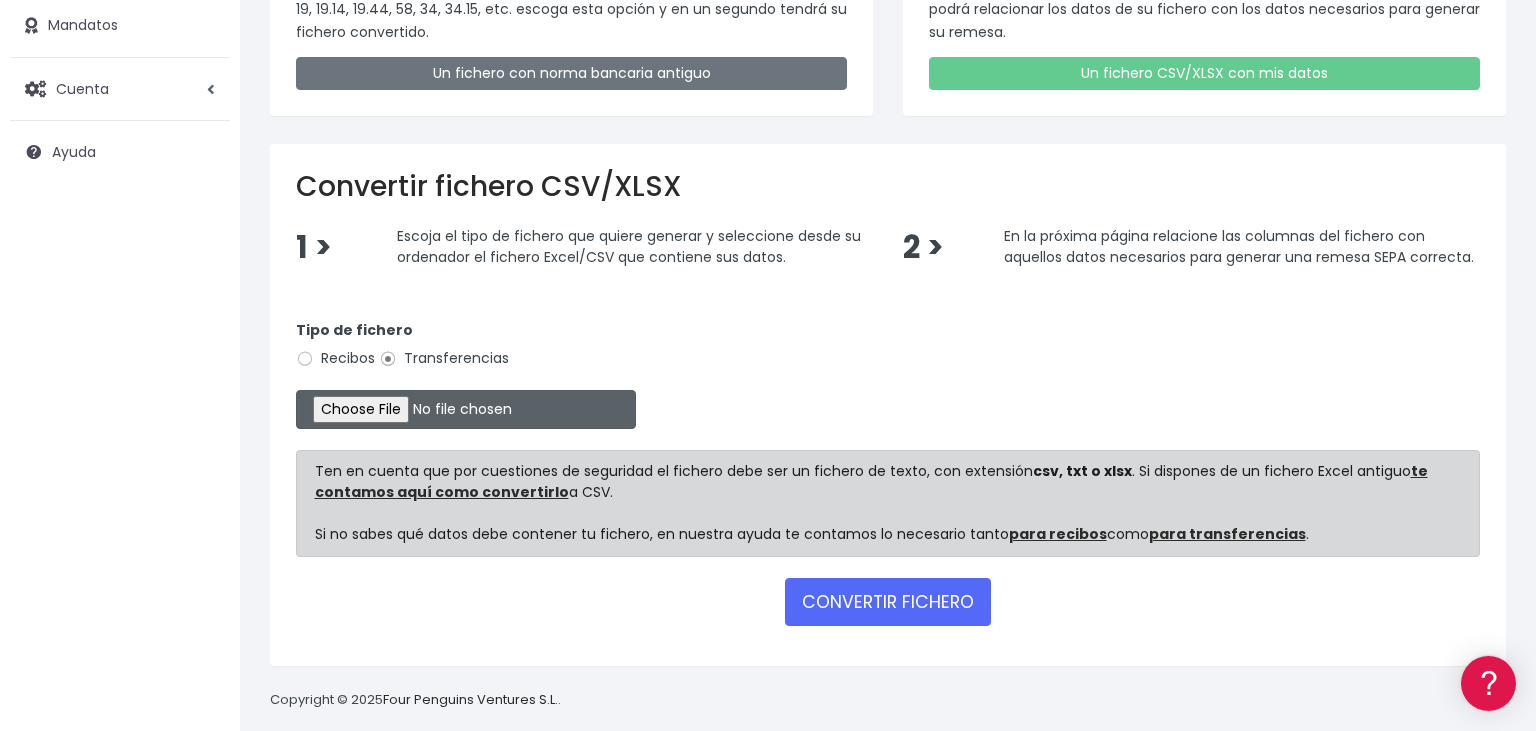 scroll, scrollTop: 274, scrollLeft: 0, axis: vertical 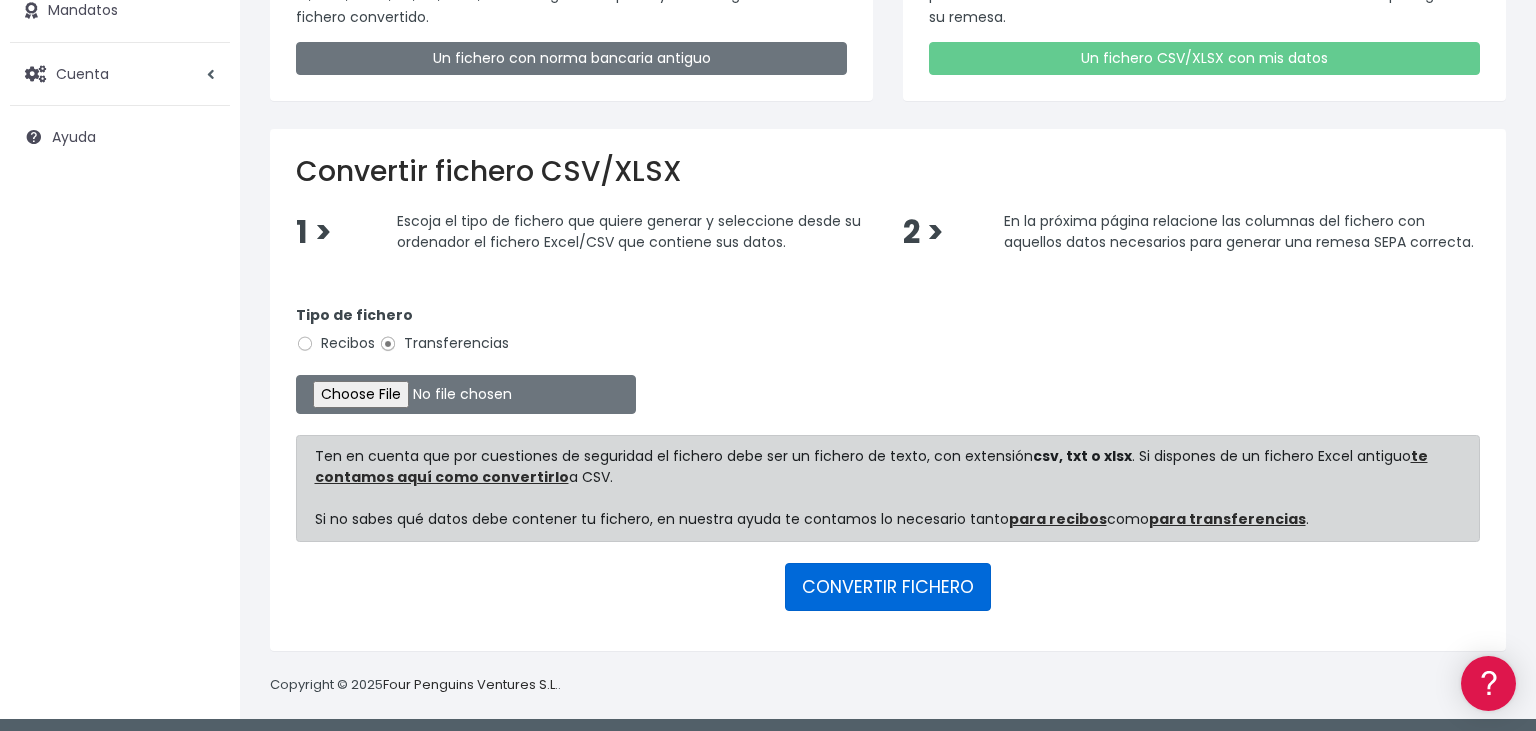 click on "CONVERTIR FICHERO" at bounding box center [888, 587] 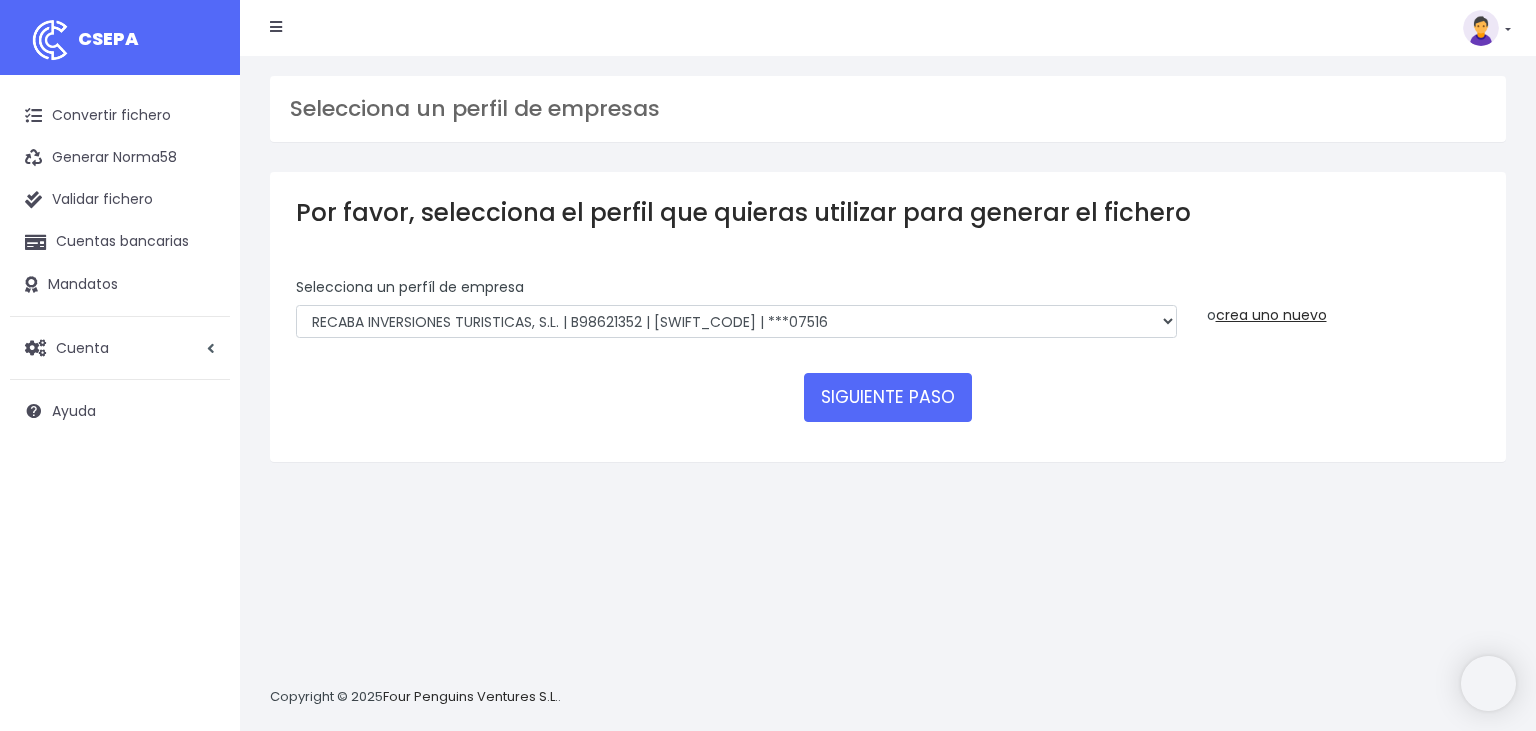 scroll, scrollTop: 0, scrollLeft: 0, axis: both 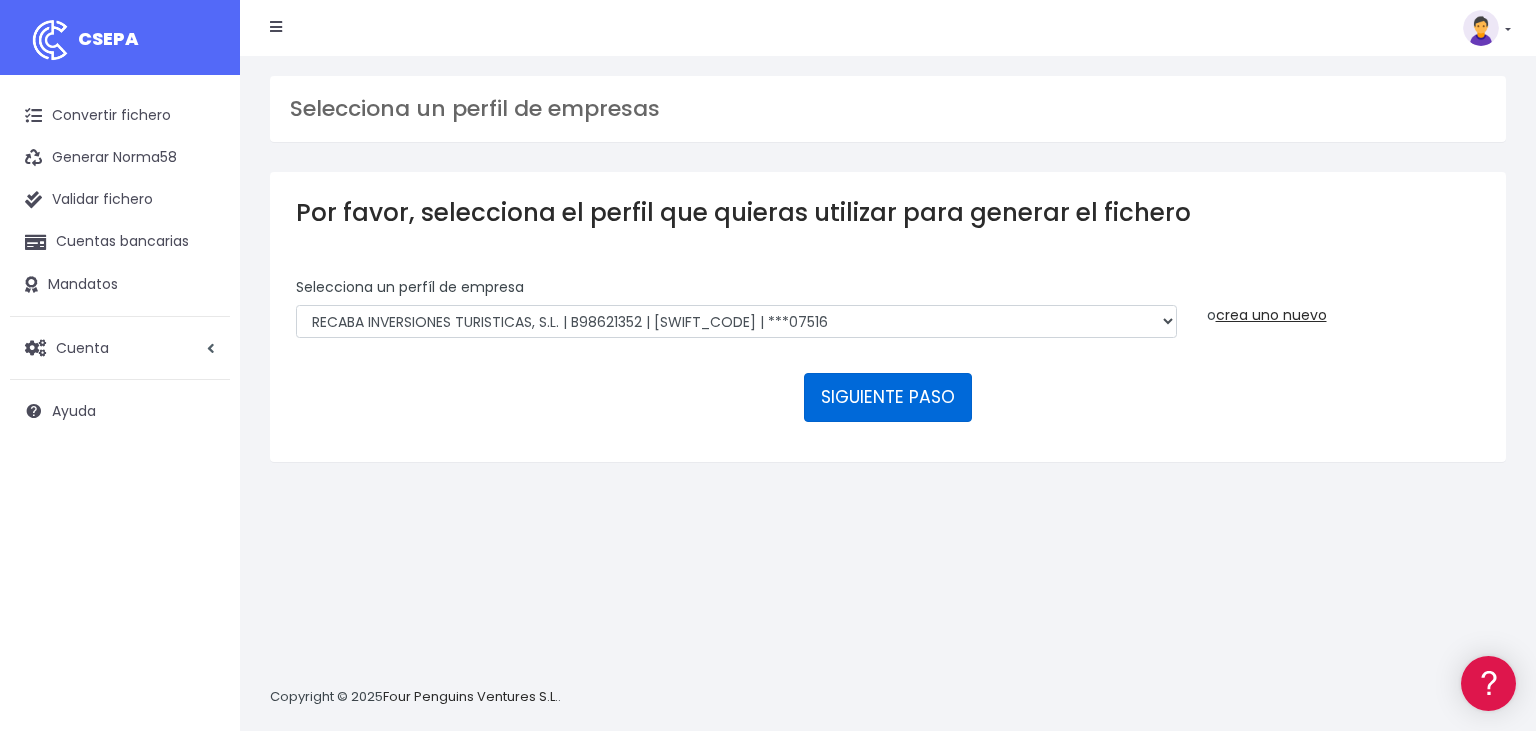 click on "SIGUIENTE PASO" at bounding box center (888, 397) 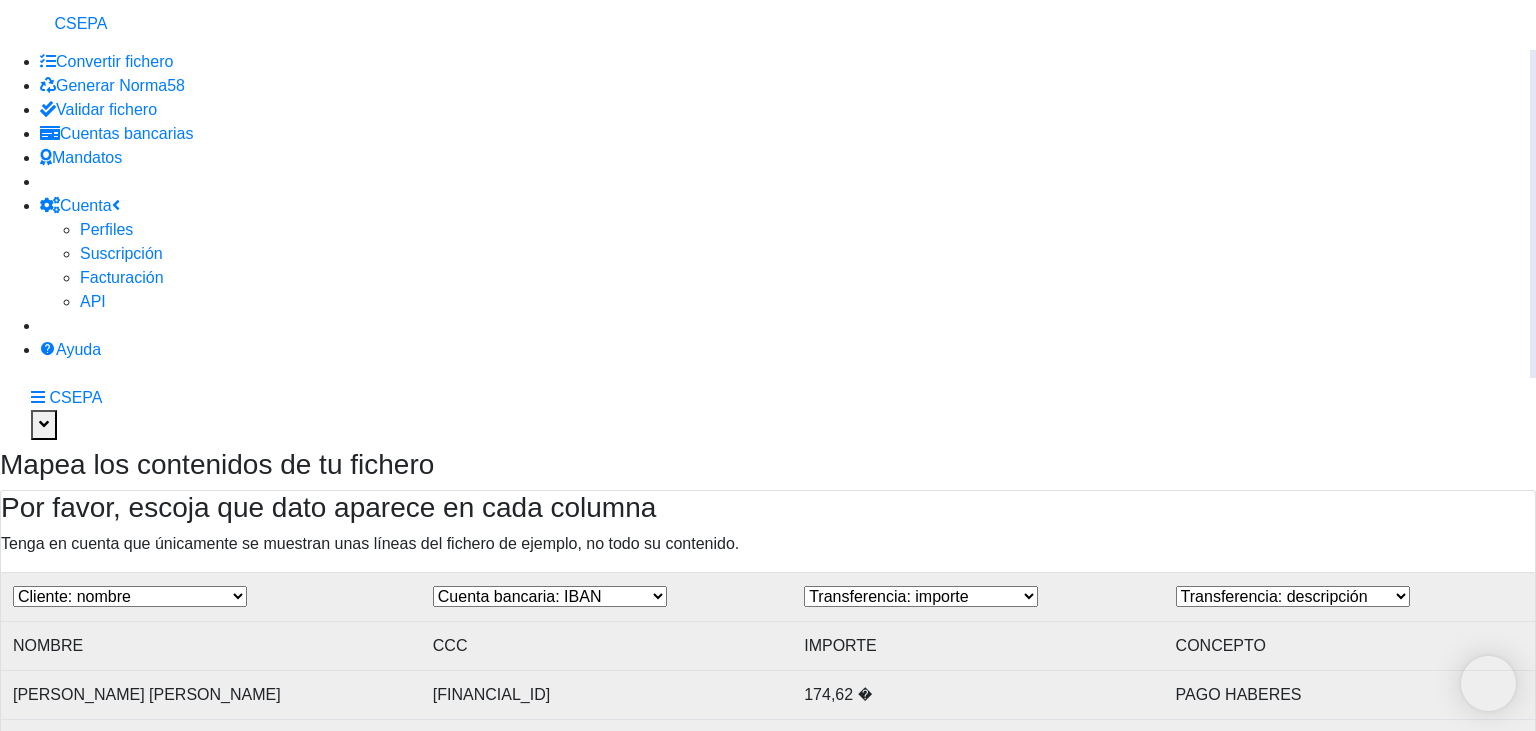 scroll, scrollTop: 0, scrollLeft: 0, axis: both 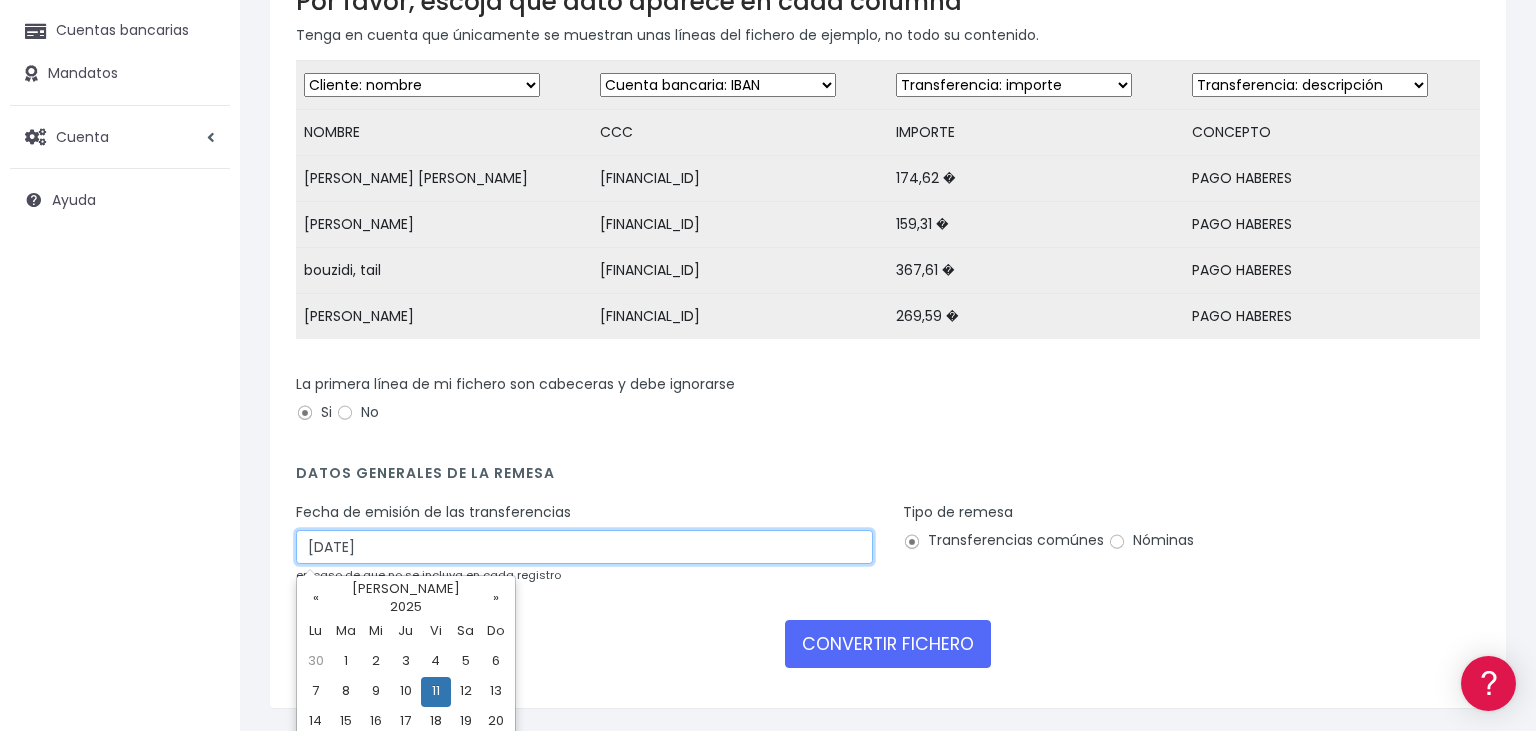 click on "[DATE]" at bounding box center (584, 547) 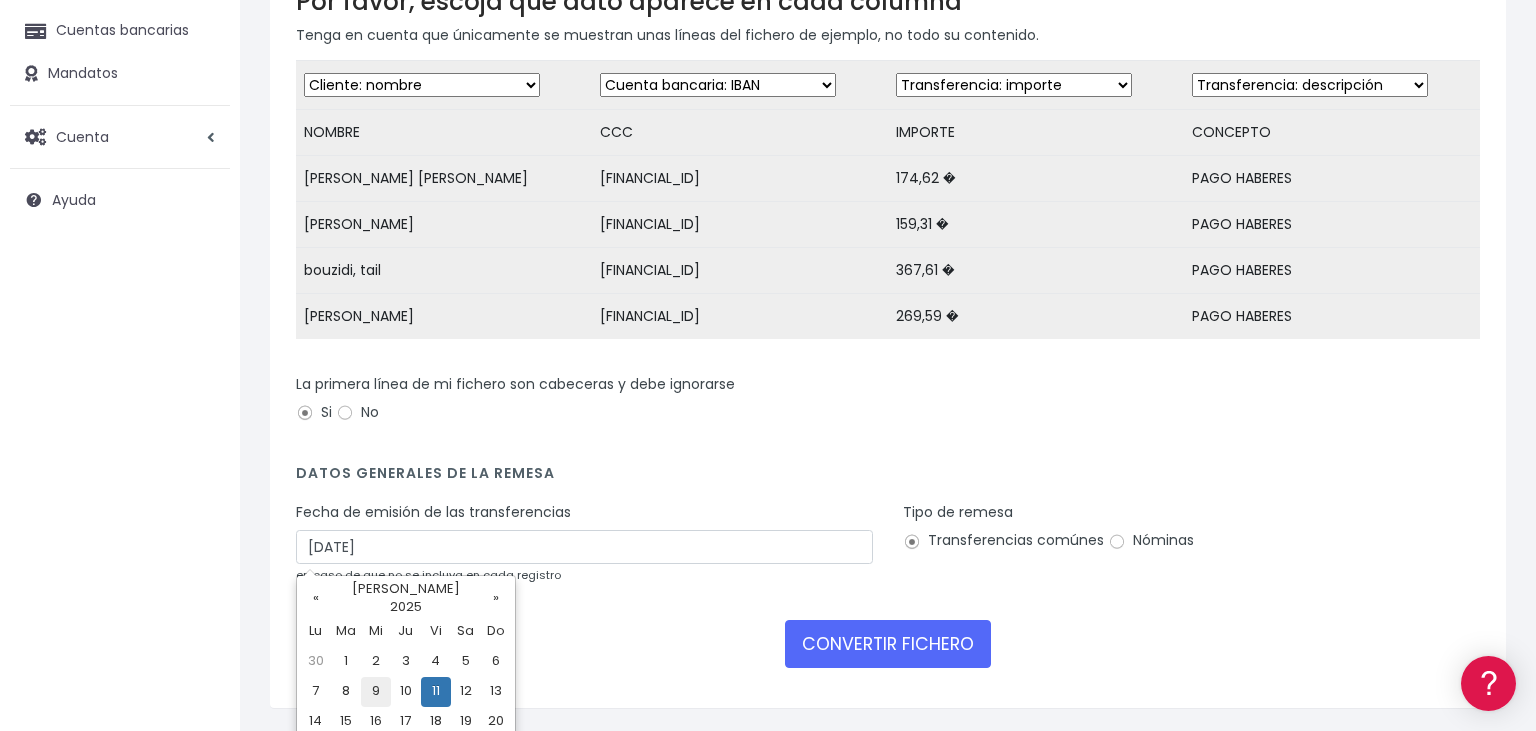 click on "9" at bounding box center [376, 692] 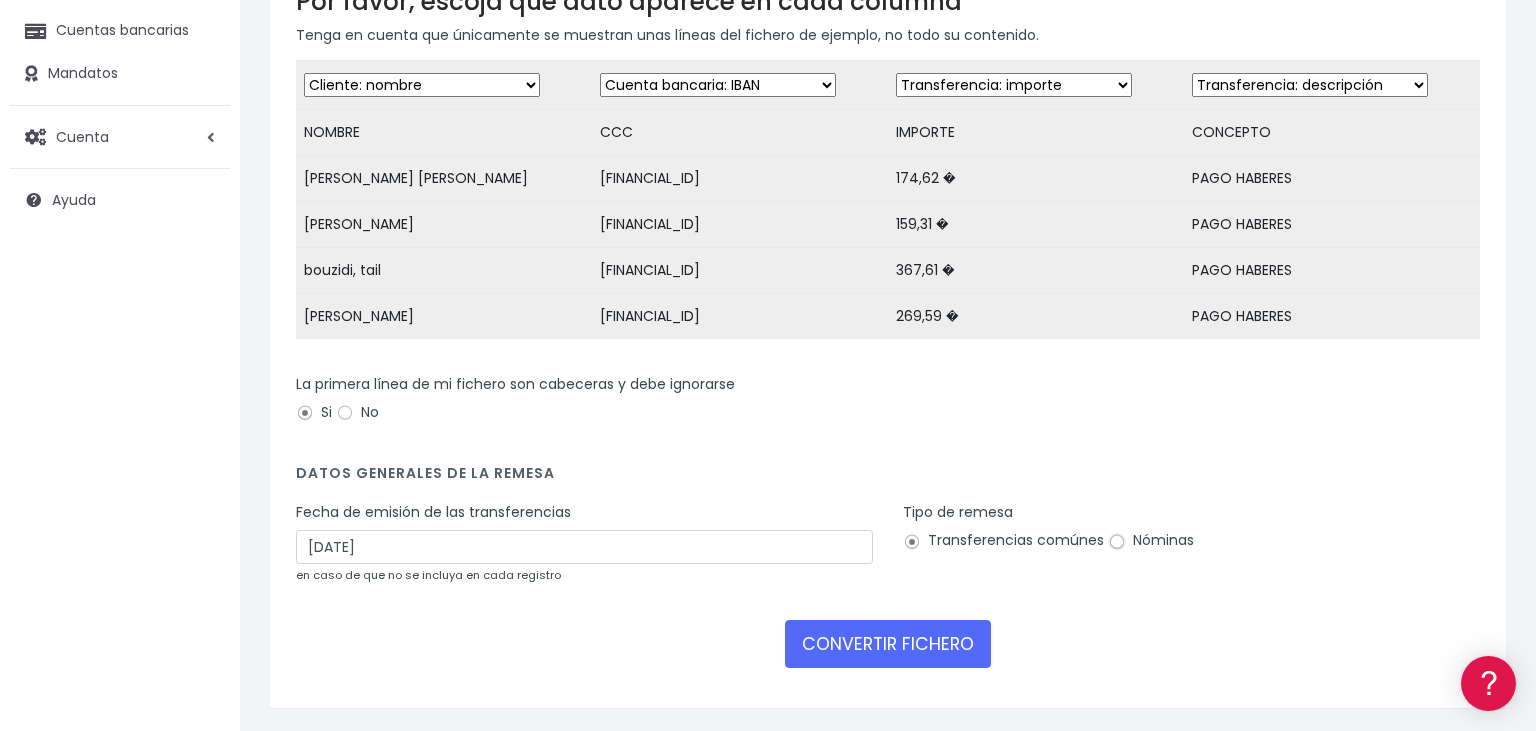 click on "Nóminas" at bounding box center [1117, 542] 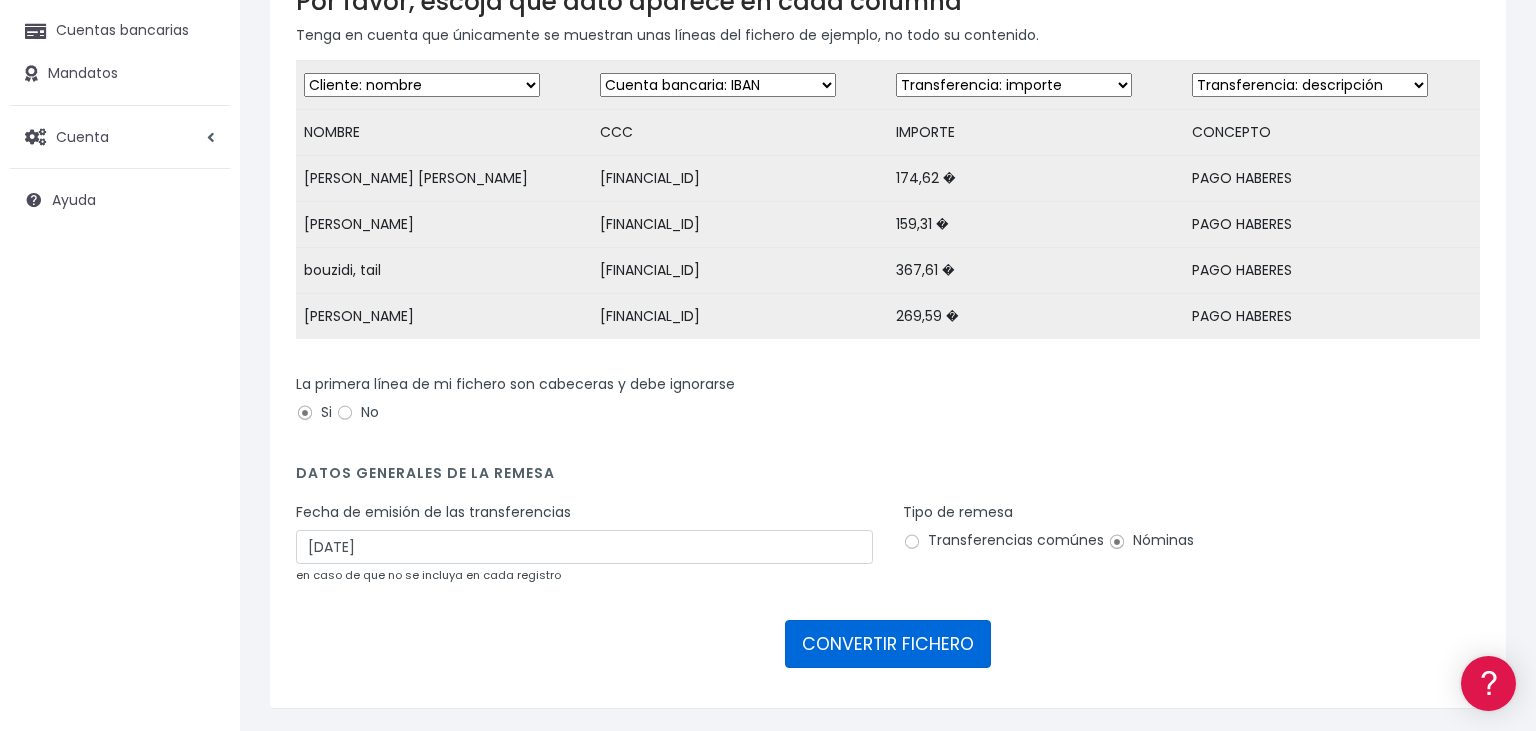 click on "CONVERTIR FICHERO" at bounding box center (888, 644) 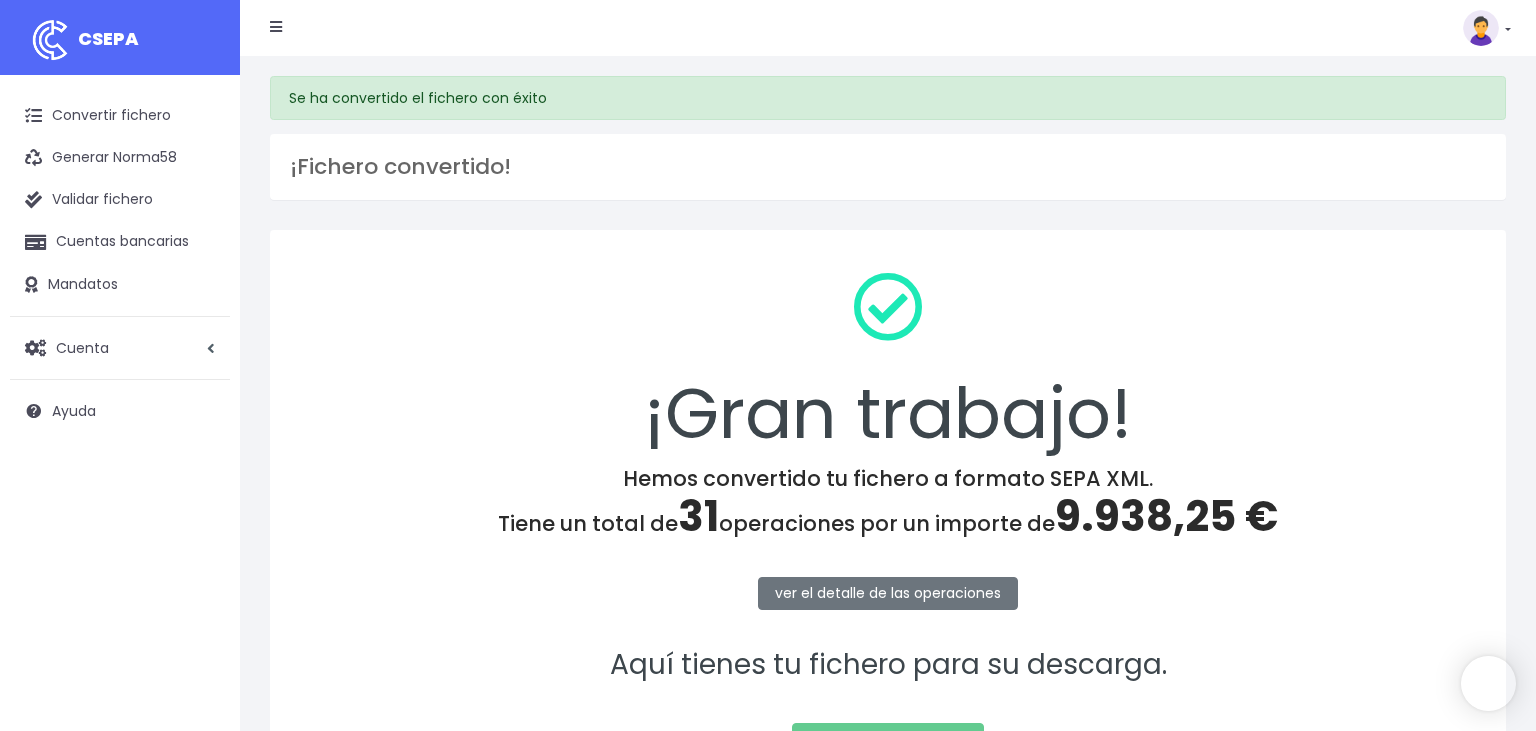 scroll, scrollTop: 0, scrollLeft: 0, axis: both 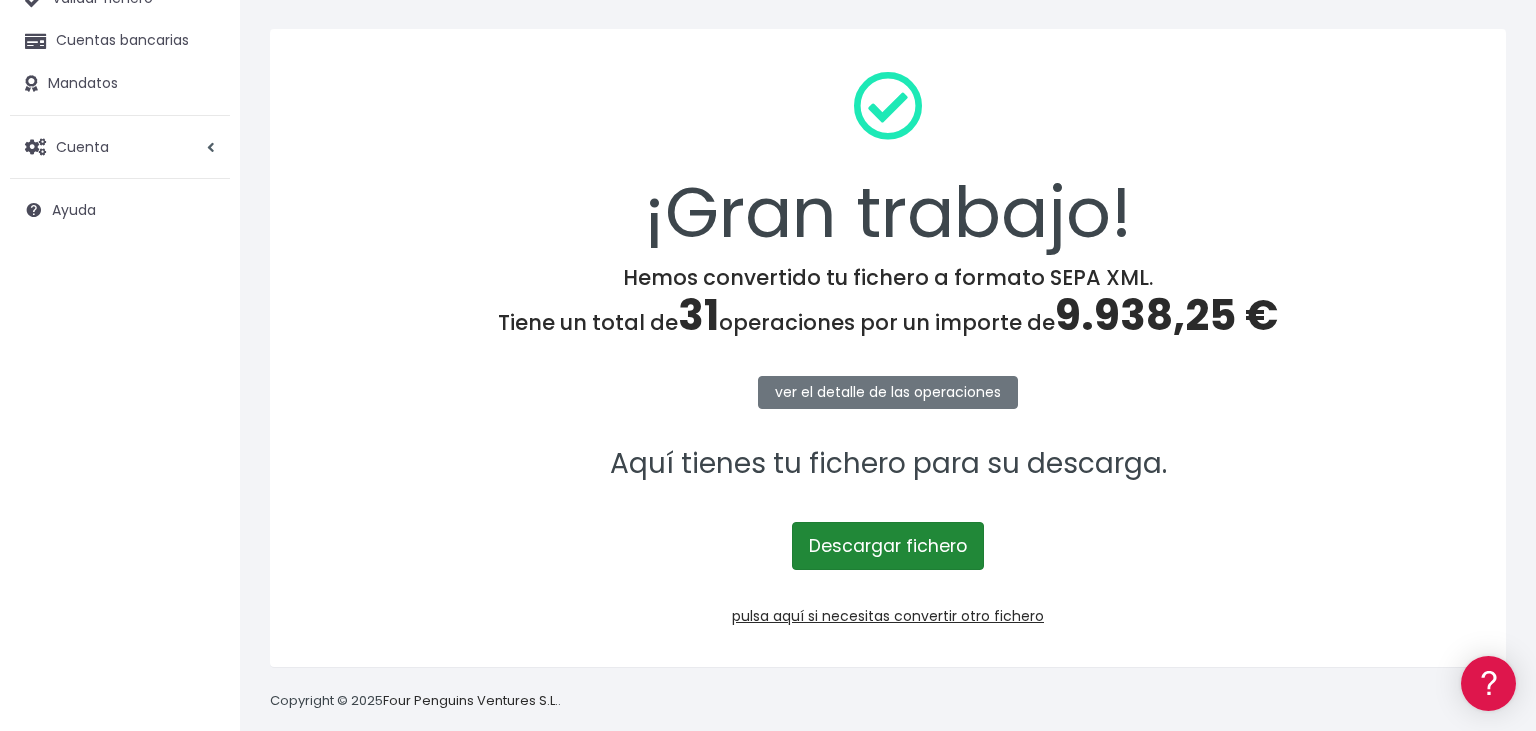 click on "Descargar fichero" at bounding box center [888, 546] 